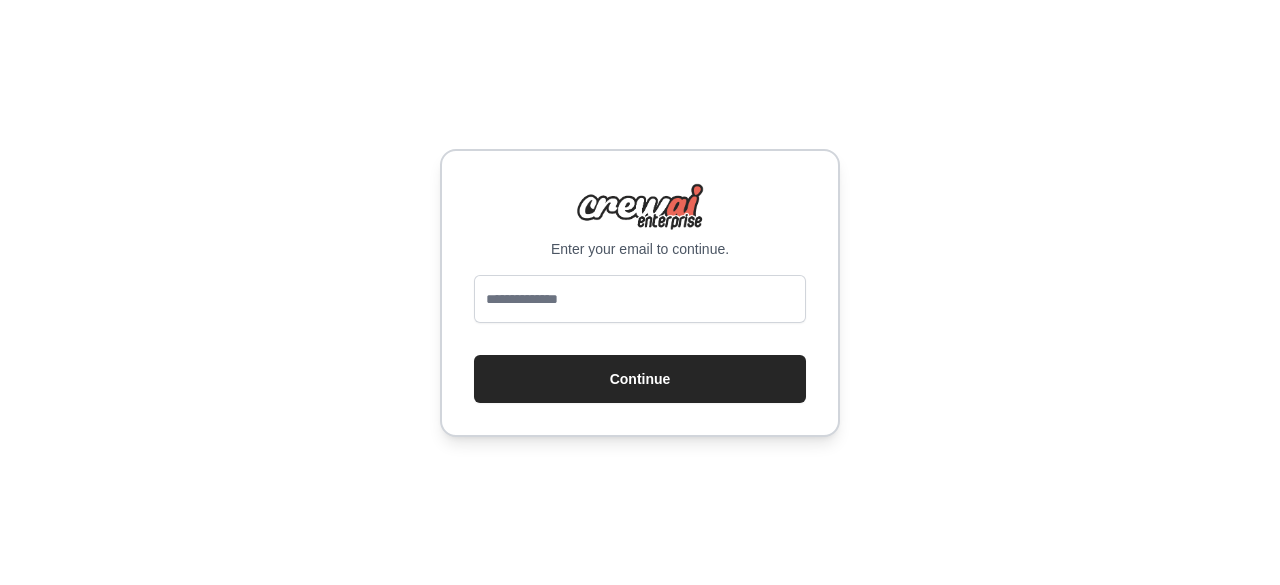 scroll, scrollTop: 0, scrollLeft: 0, axis: both 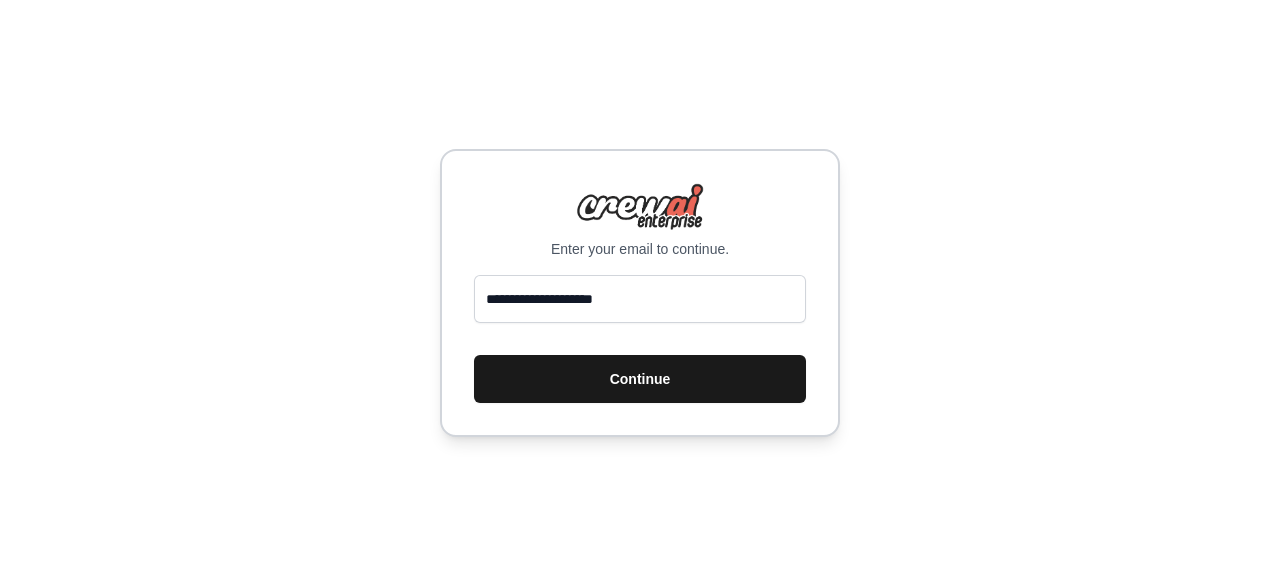 click on "Continue" at bounding box center [640, 379] 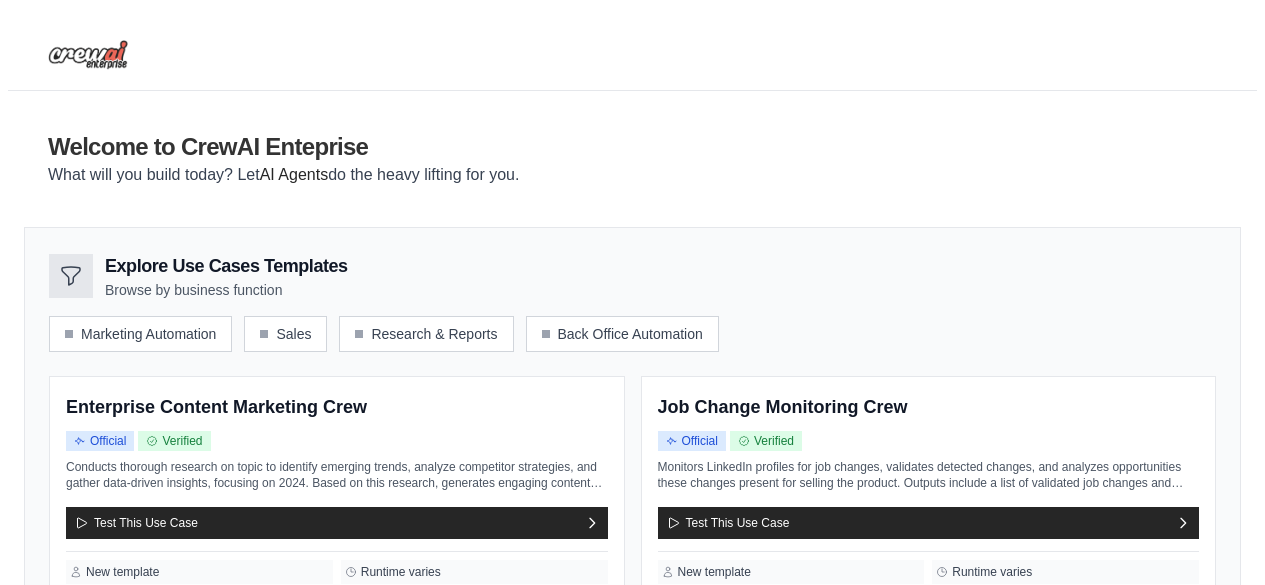 scroll, scrollTop: 0, scrollLeft: 0, axis: both 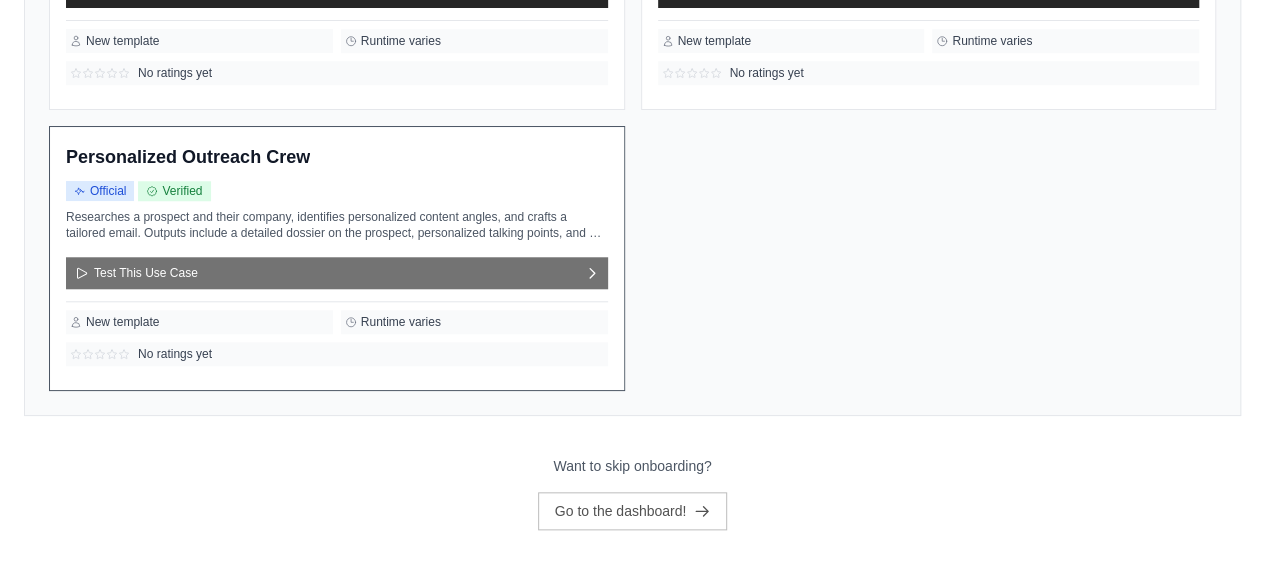 click on "Test This Use Case" at bounding box center [337, 273] 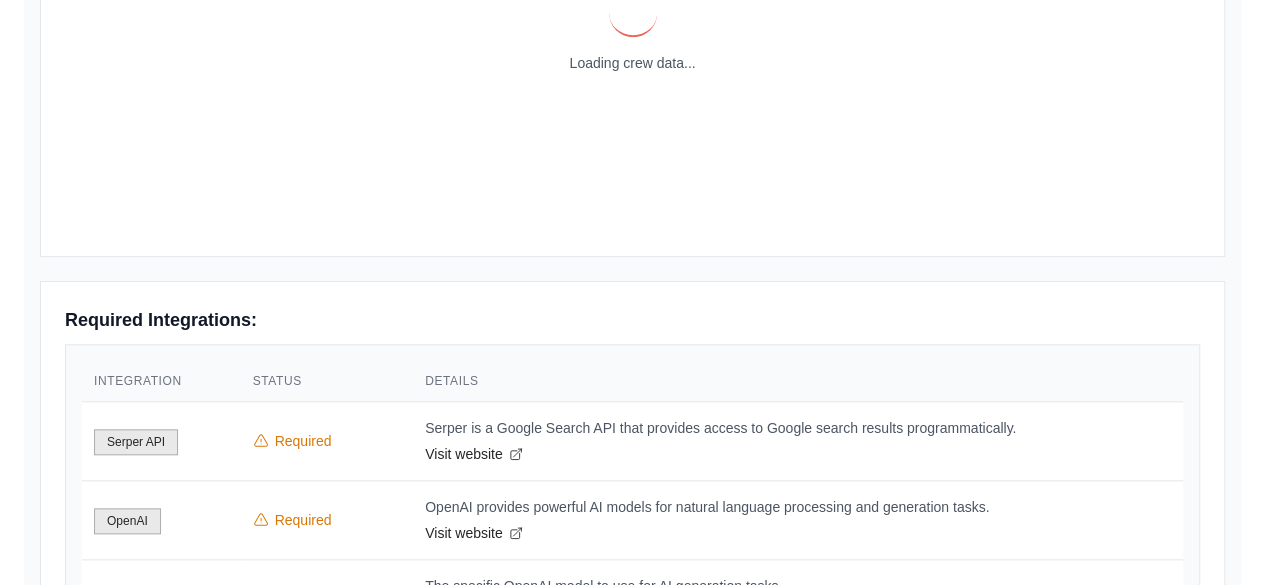 scroll, scrollTop: 0, scrollLeft: 0, axis: both 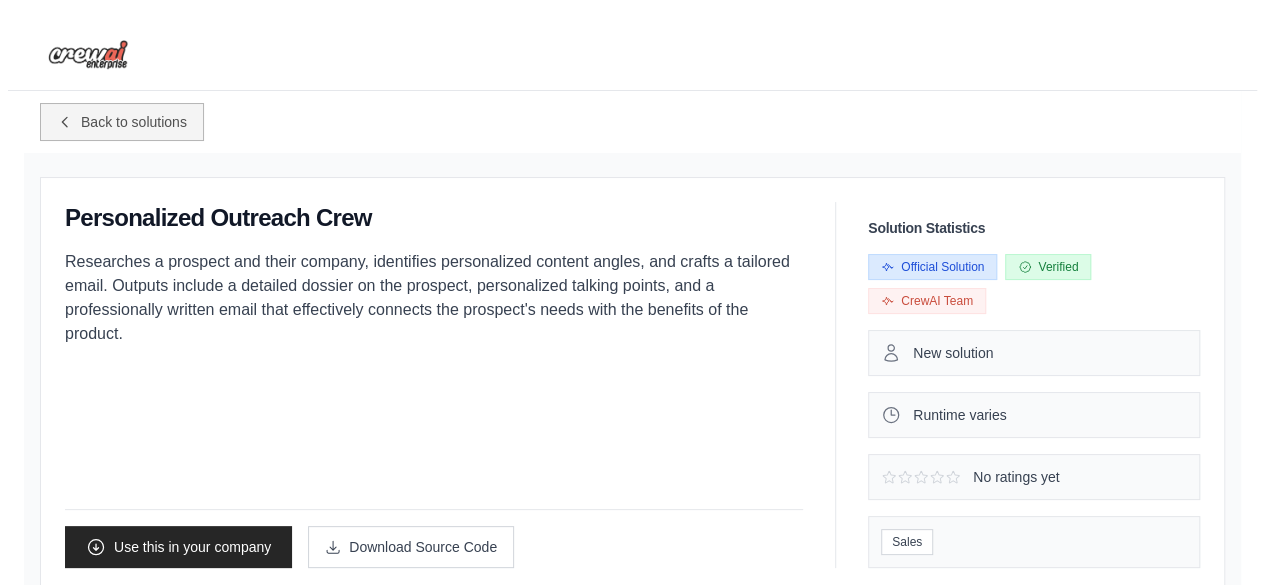 click on "Back to solutions" at bounding box center (134, 122) 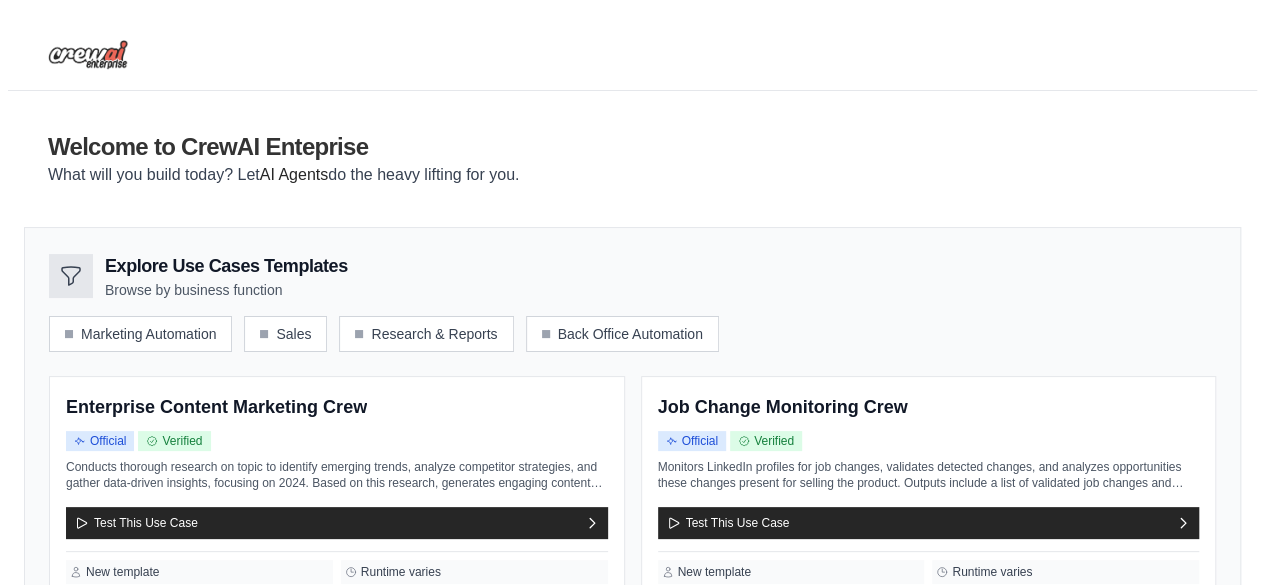 click at bounding box center (88, 55) 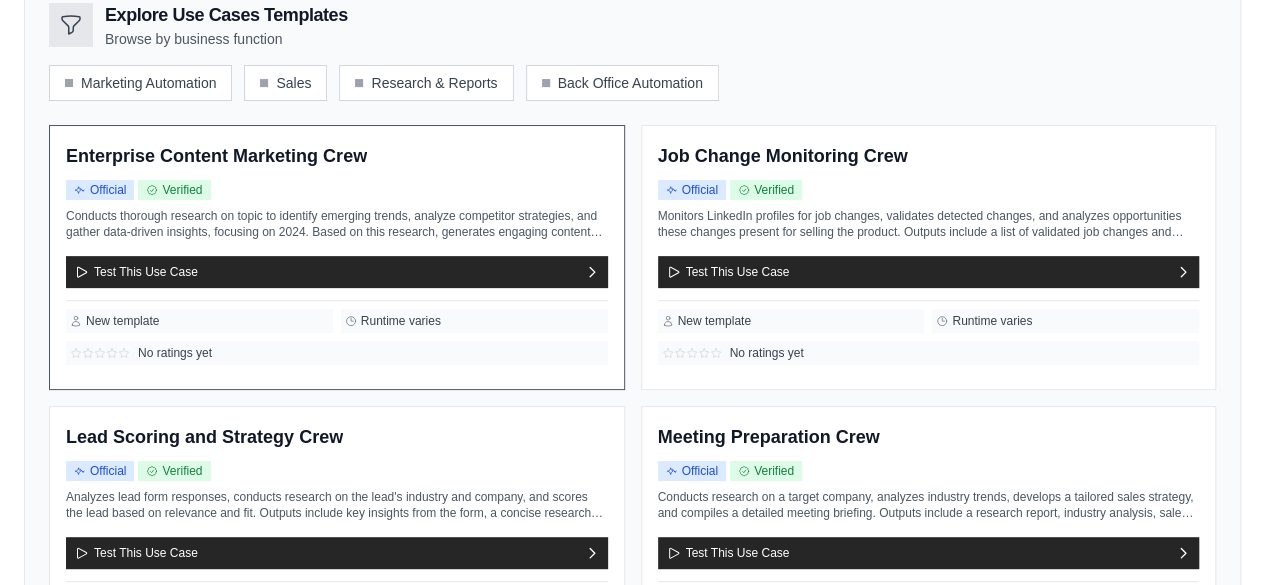 scroll, scrollTop: 250, scrollLeft: 0, axis: vertical 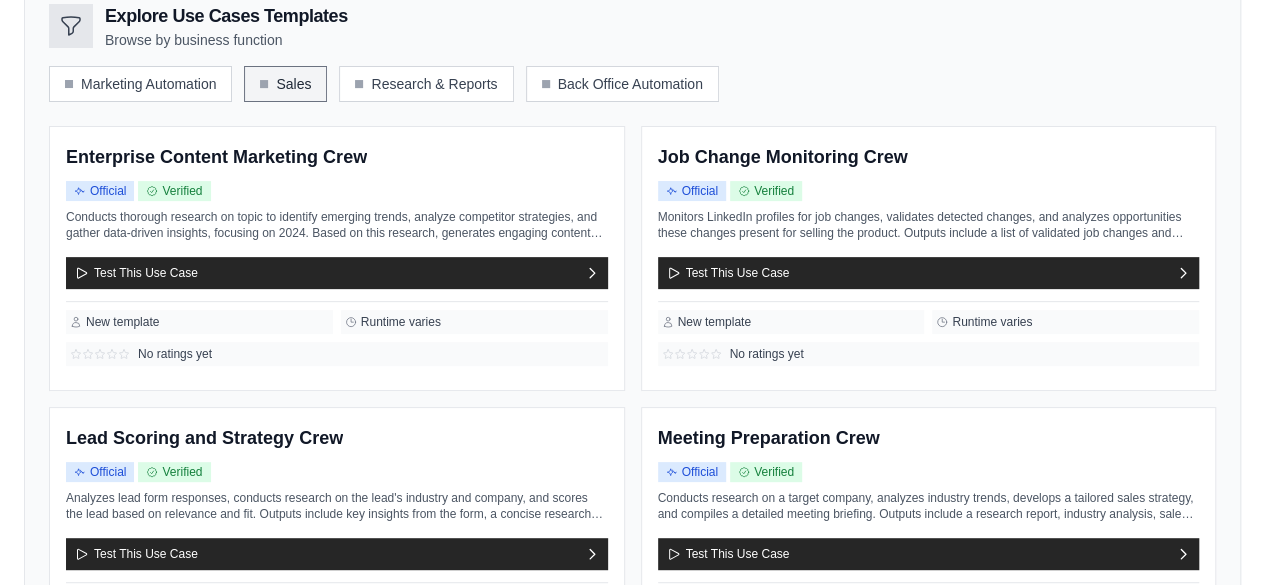 click on "Sales" at bounding box center (285, 84) 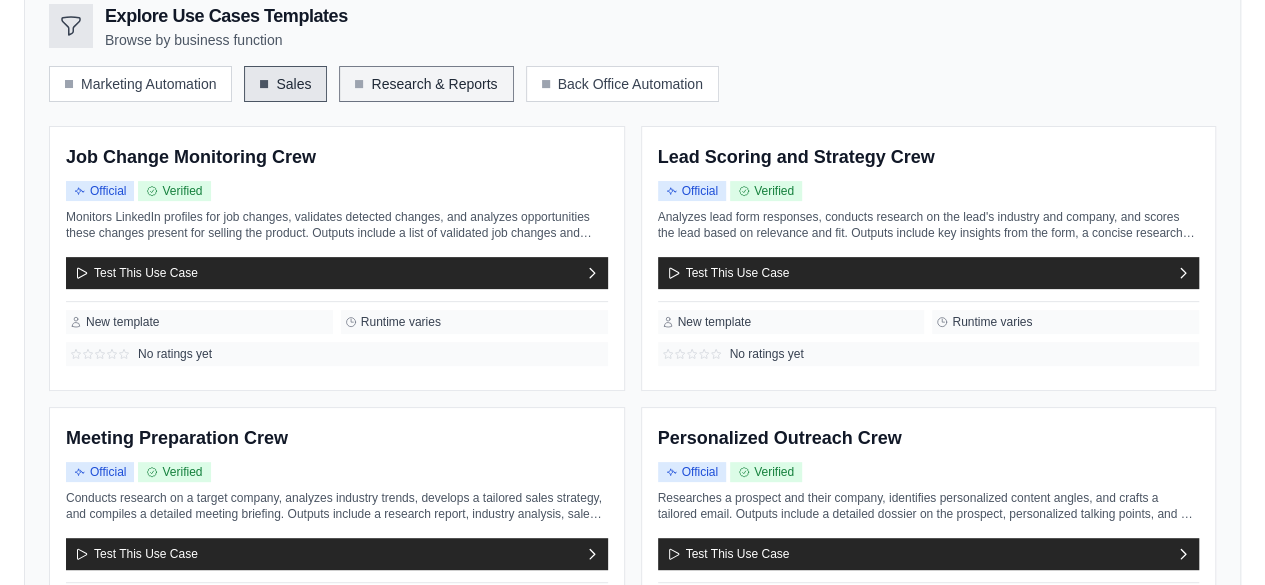 click on "Research & Reports" at bounding box center (426, 84) 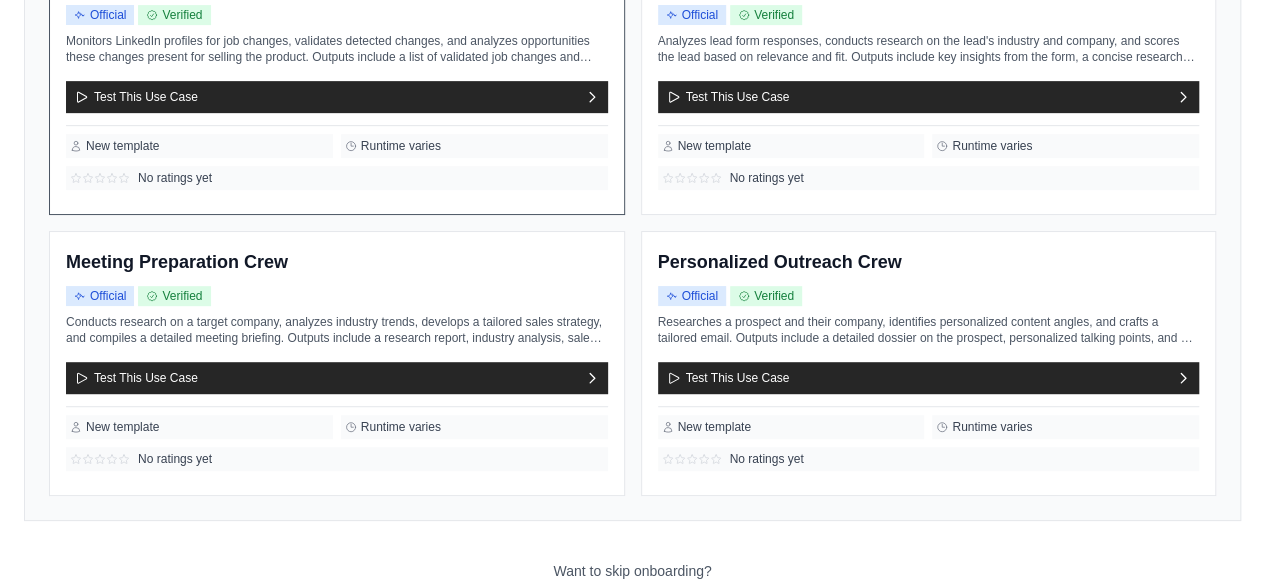 scroll, scrollTop: 429, scrollLeft: 0, axis: vertical 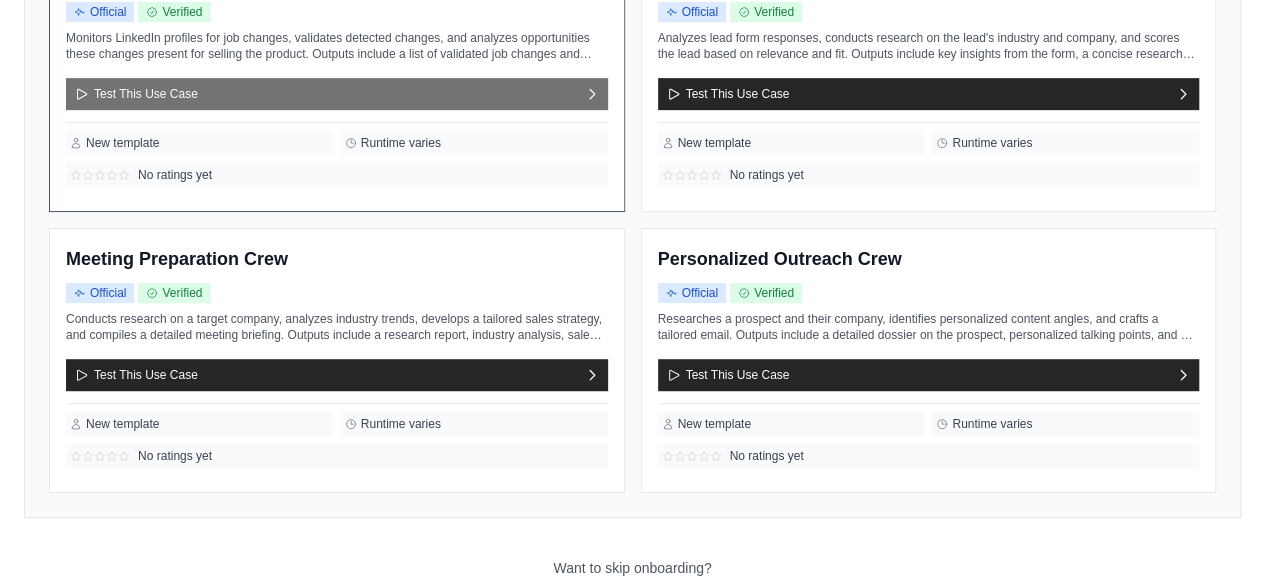 click on "Test This Use Case" at bounding box center (337, 94) 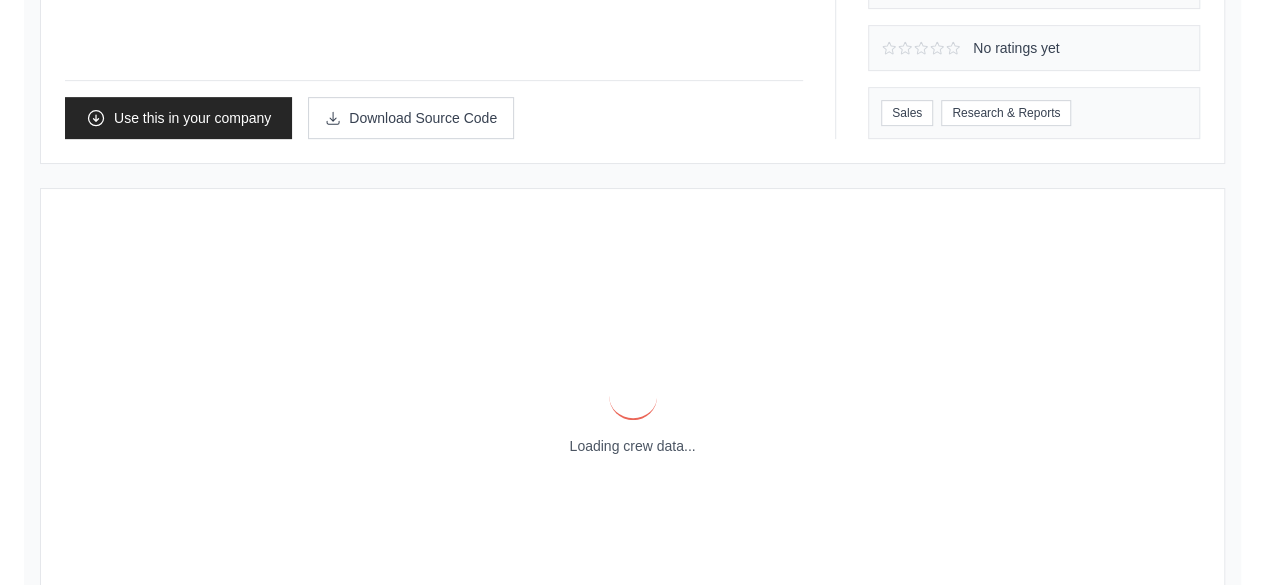 scroll, scrollTop: 0, scrollLeft: 0, axis: both 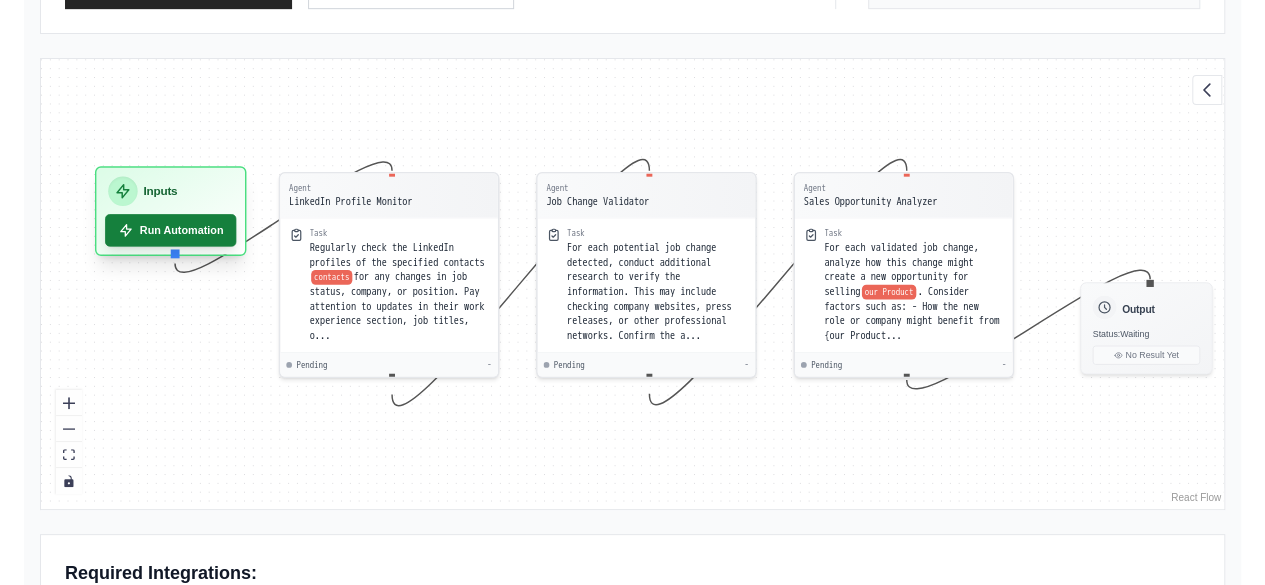click on "Run Automation" at bounding box center (170, 230) 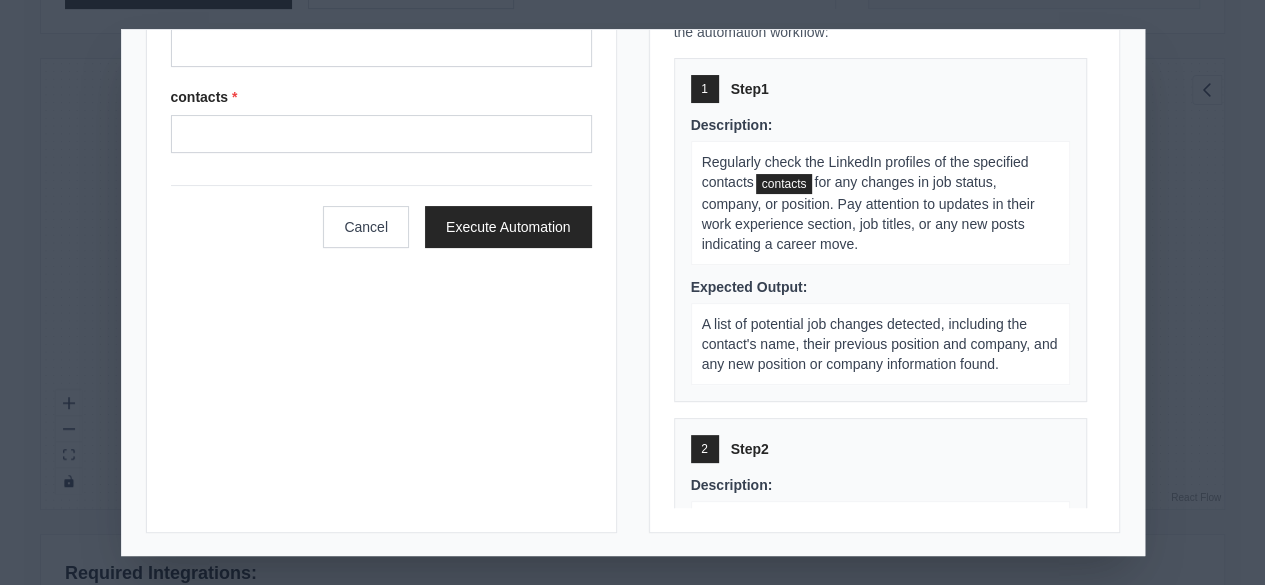 scroll, scrollTop: 0, scrollLeft: 0, axis: both 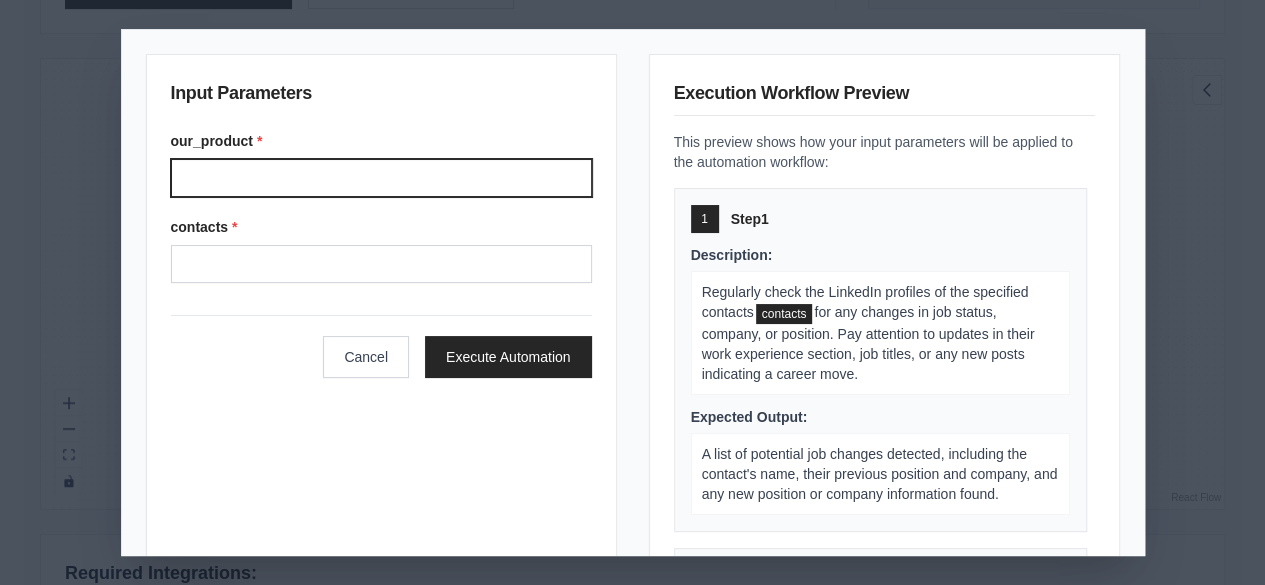 click on "our_product   *" at bounding box center [381, 178] 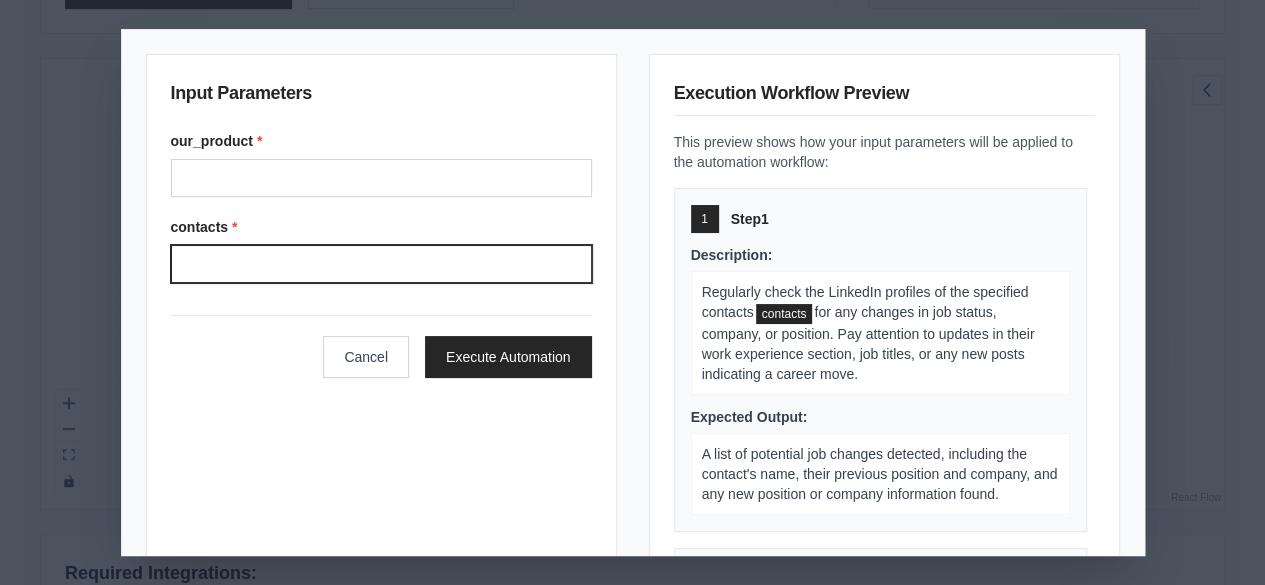 click on "contacts   *" at bounding box center (381, 264) 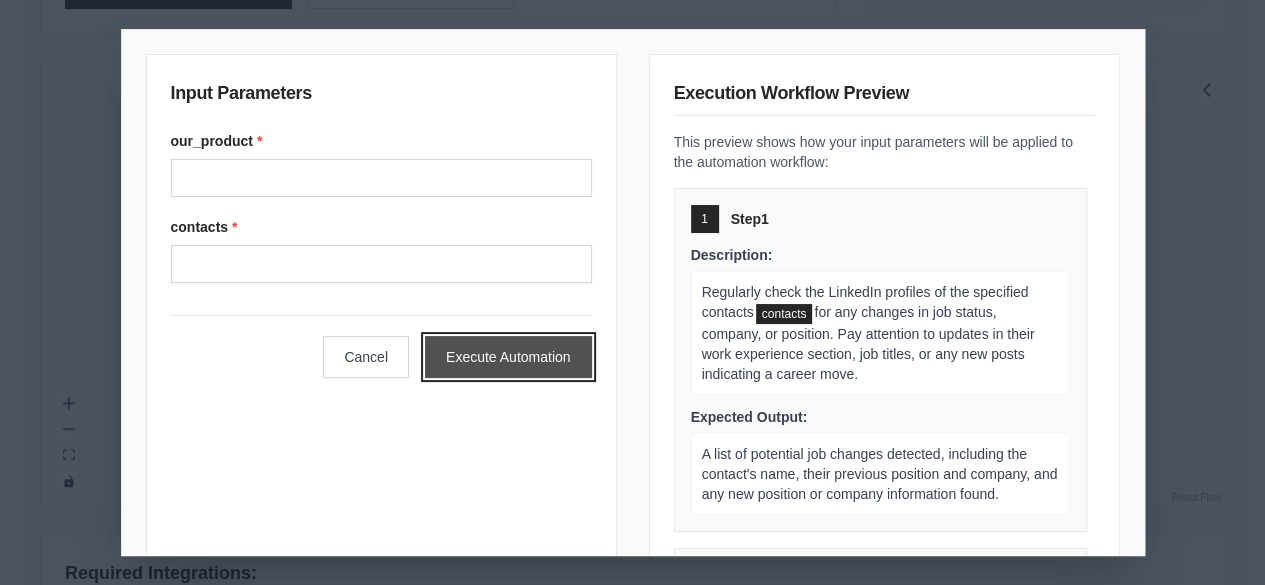 click on "Execute Automation" at bounding box center (508, 357) 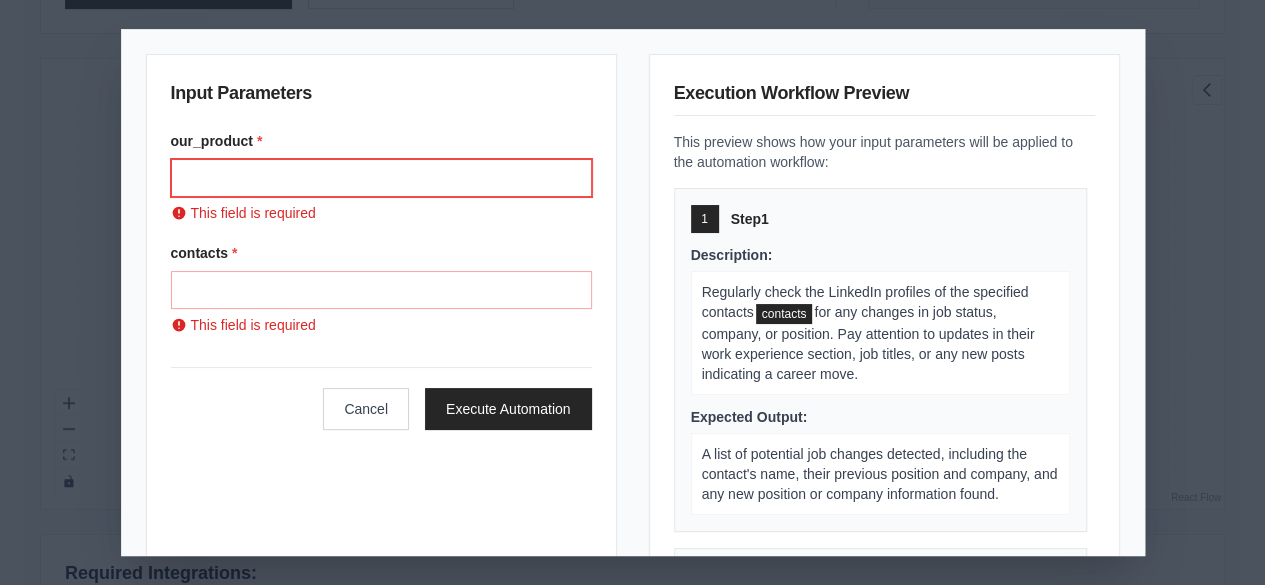 click on "our_product   *" at bounding box center [381, 178] 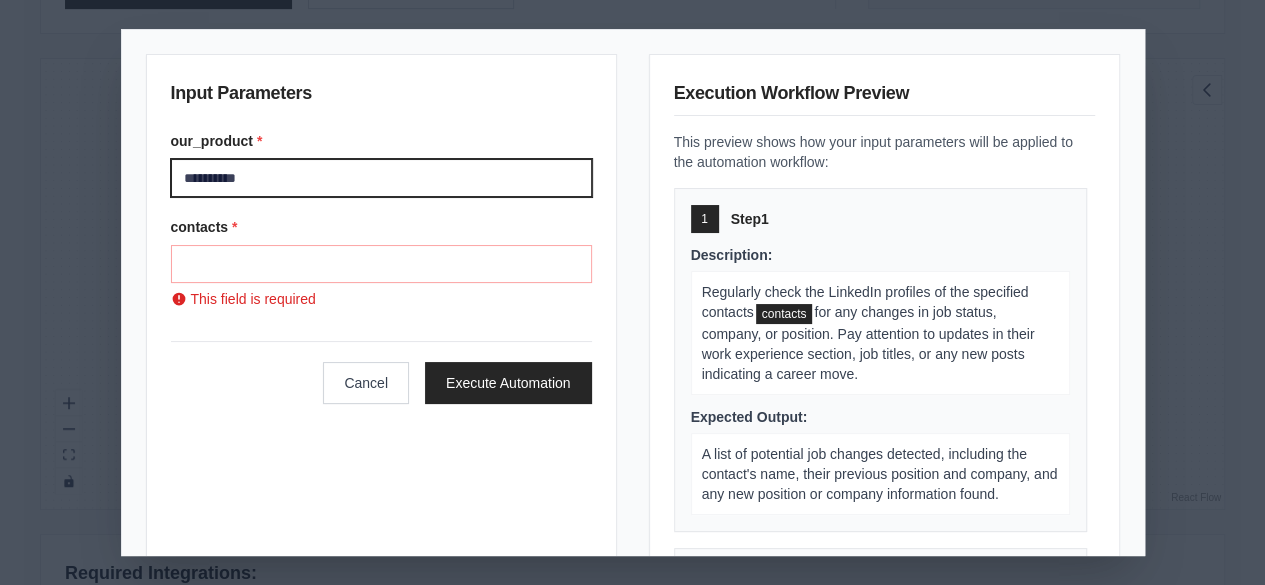 type on "**********" 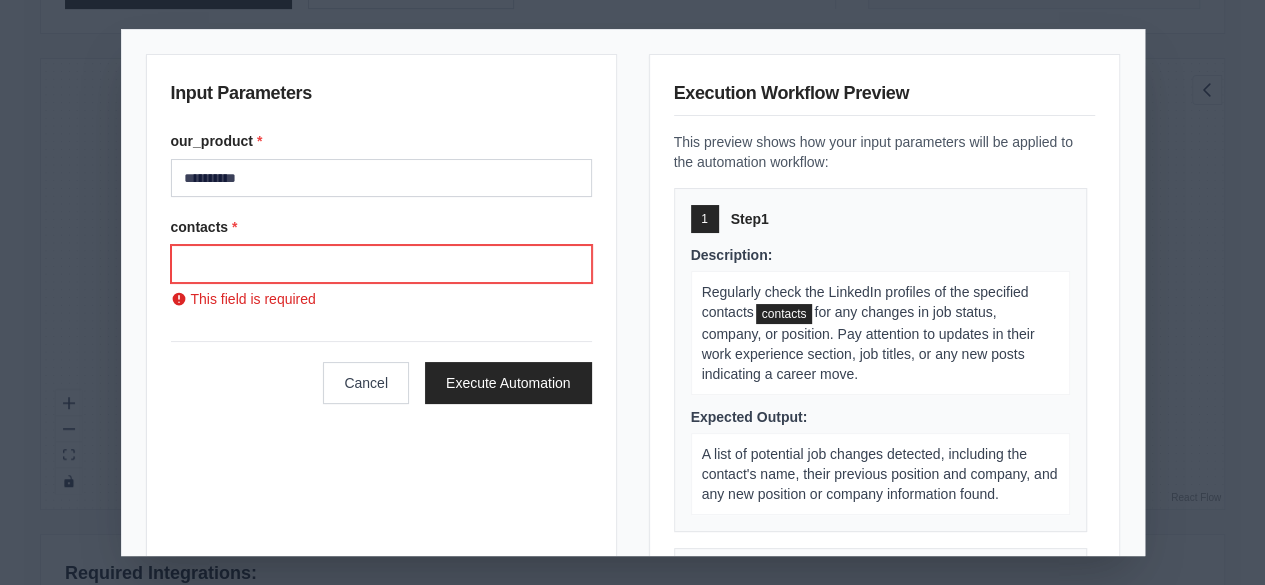 click on "contacts   *" at bounding box center [381, 264] 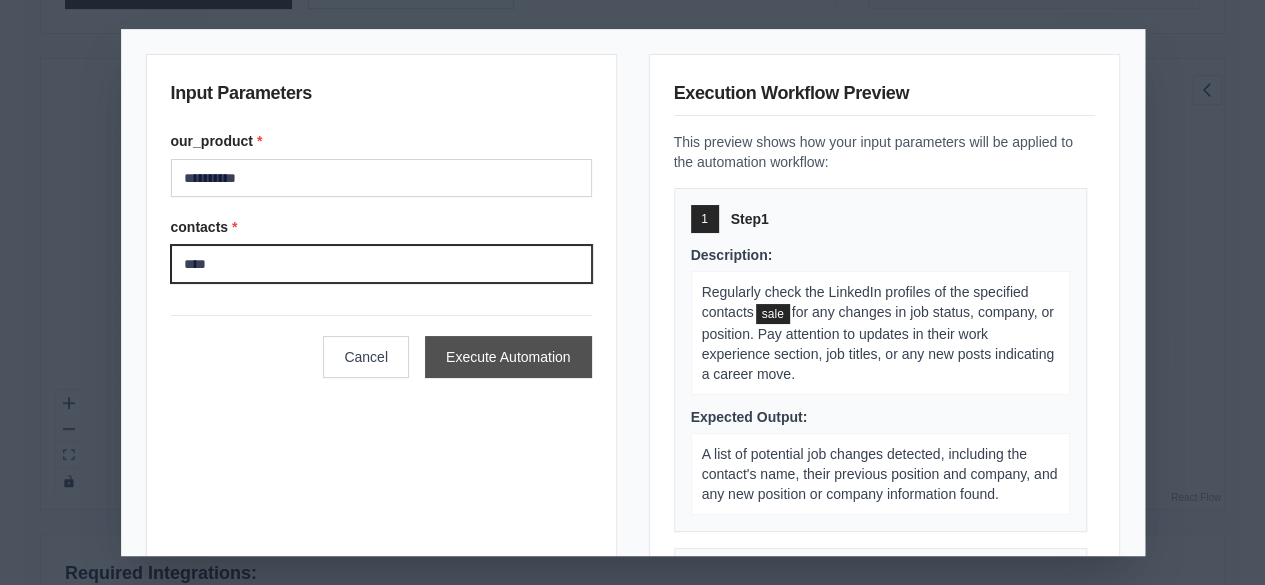 type on "****" 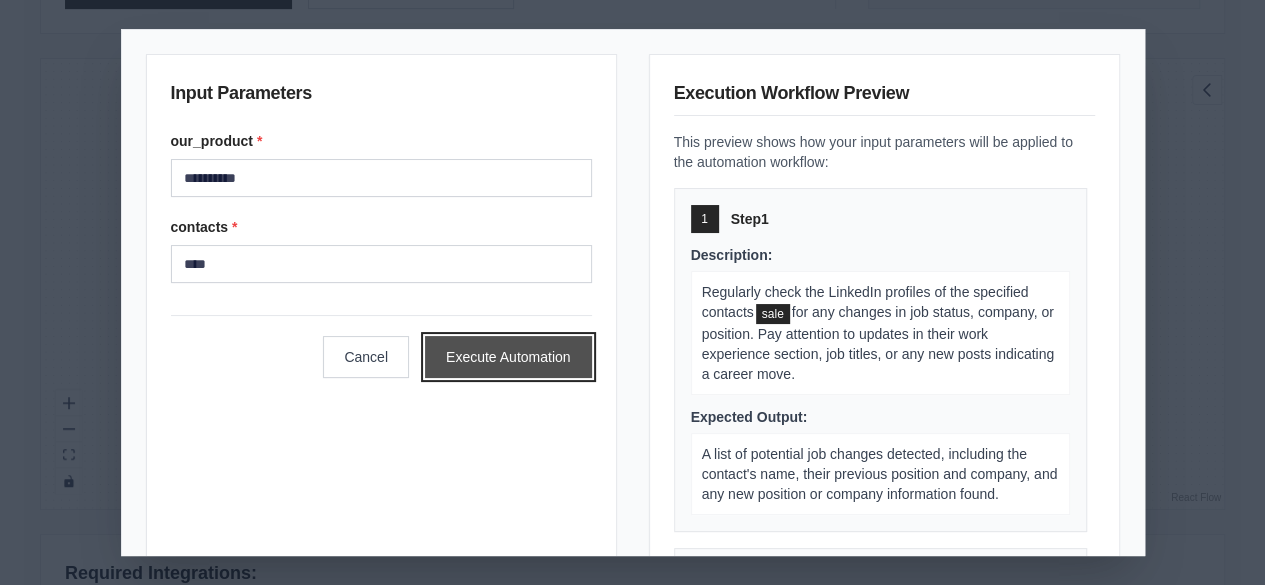 click on "Execute Automation" at bounding box center [508, 357] 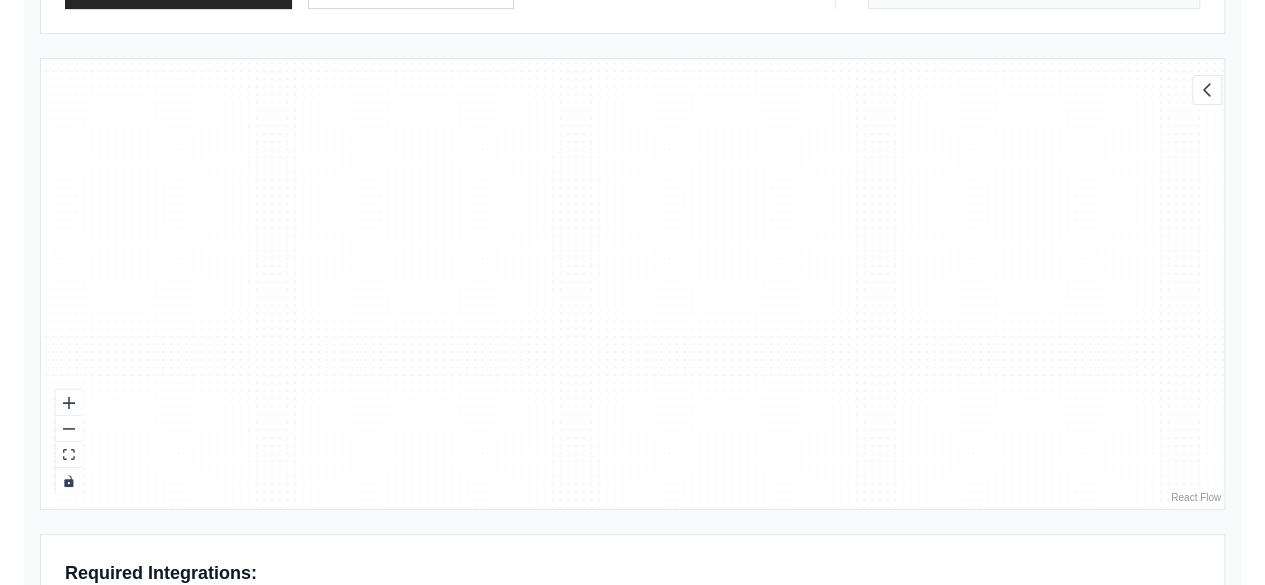 scroll, scrollTop: 1160, scrollLeft: 0, axis: vertical 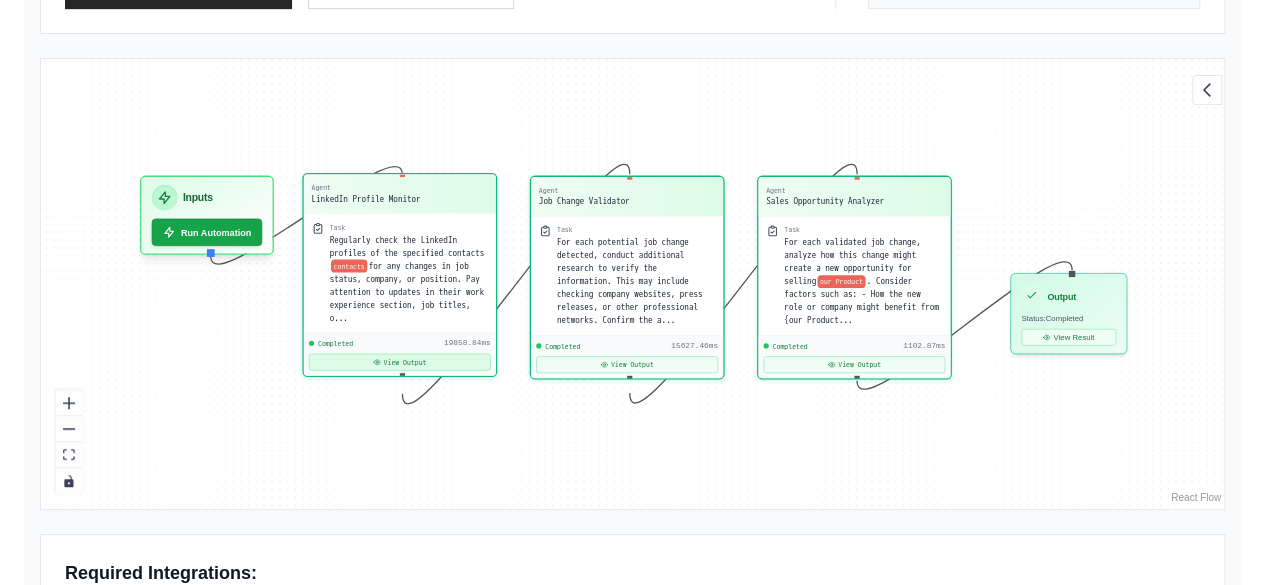 click on "View Output" at bounding box center (400, 362) 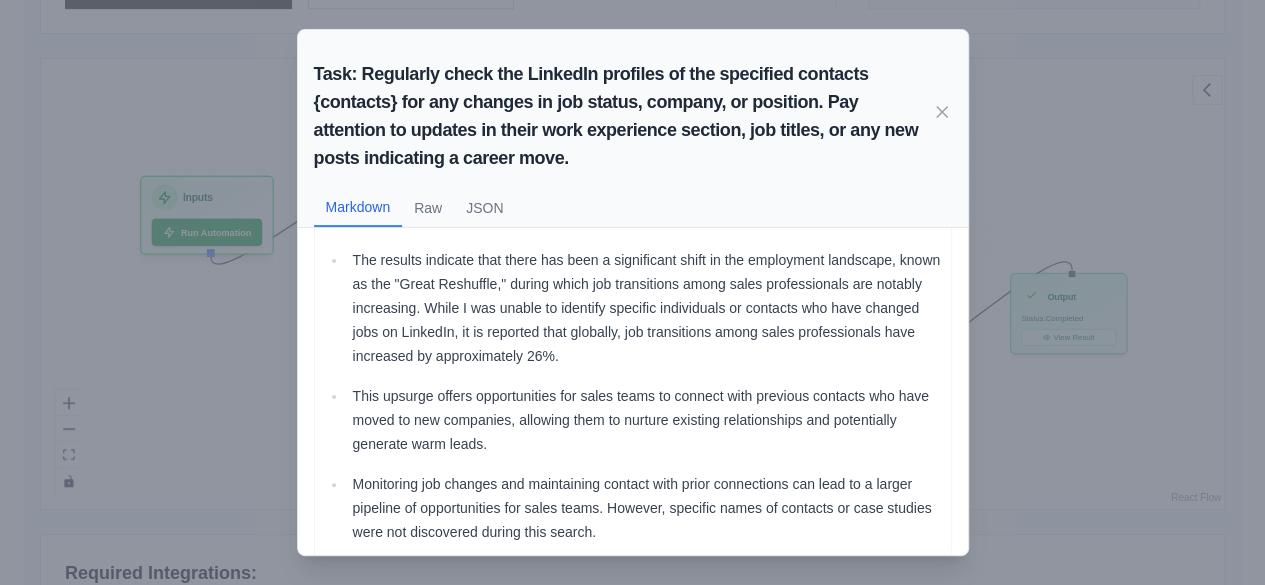 scroll, scrollTop: 73, scrollLeft: 0, axis: vertical 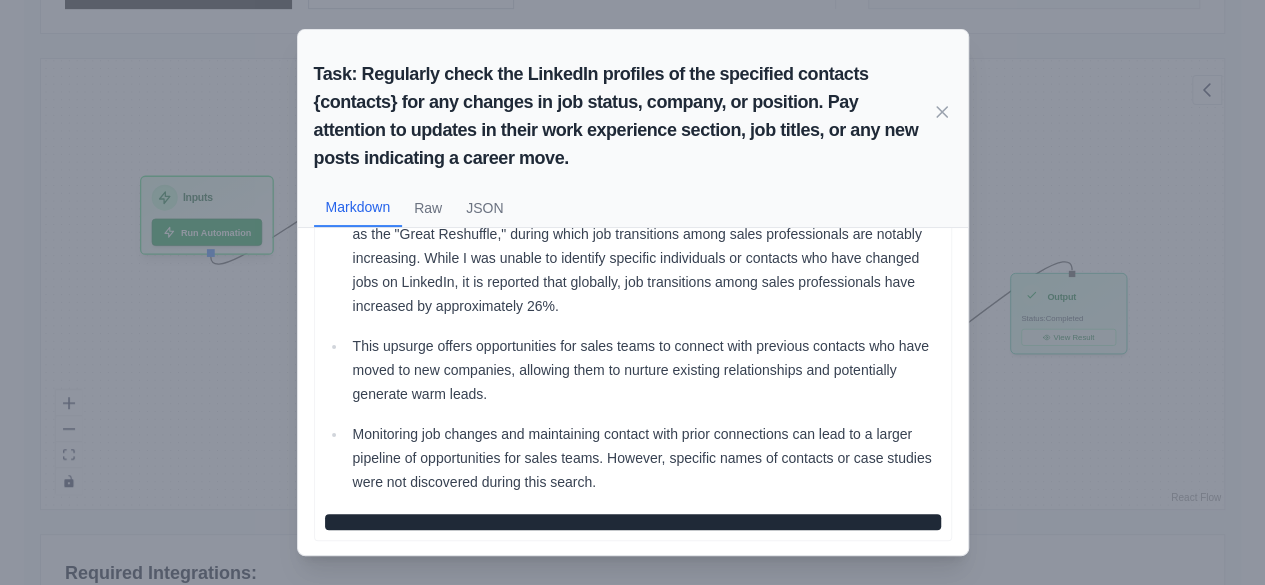 click on "Task: Regularly check the LinkedIn profiles of the specified contacts {contacts} for any changes in job status, company, or position. Pay attention to updates in their work experience section, job titles, or any new posts indicating a career move." at bounding box center (623, 116) 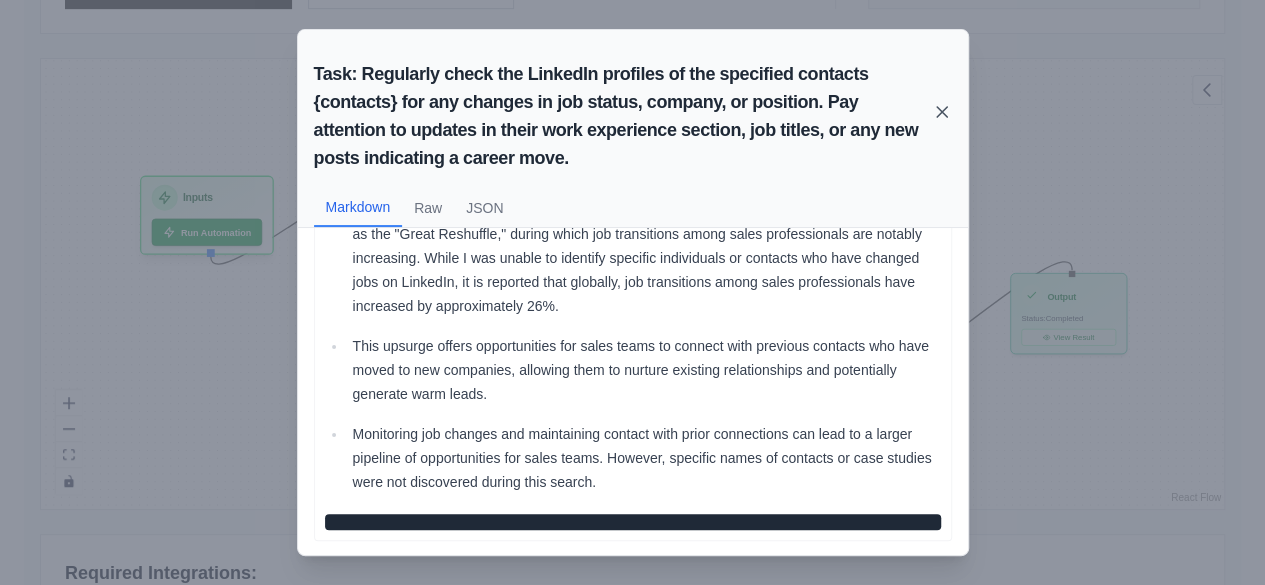 click 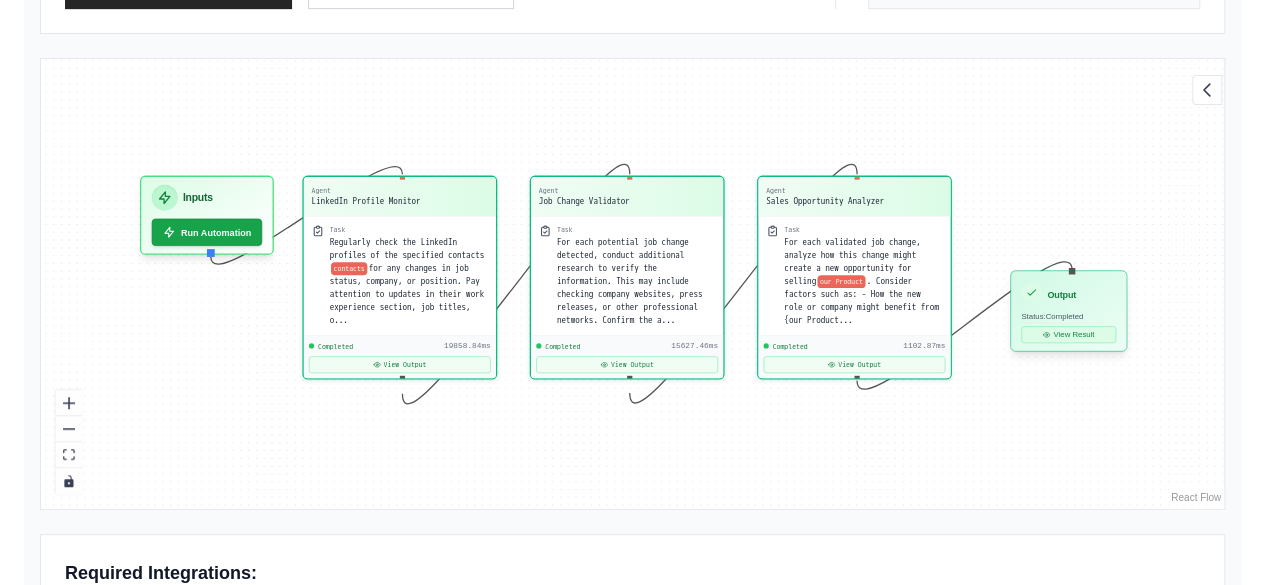click on "View Result" at bounding box center (1068, 334) 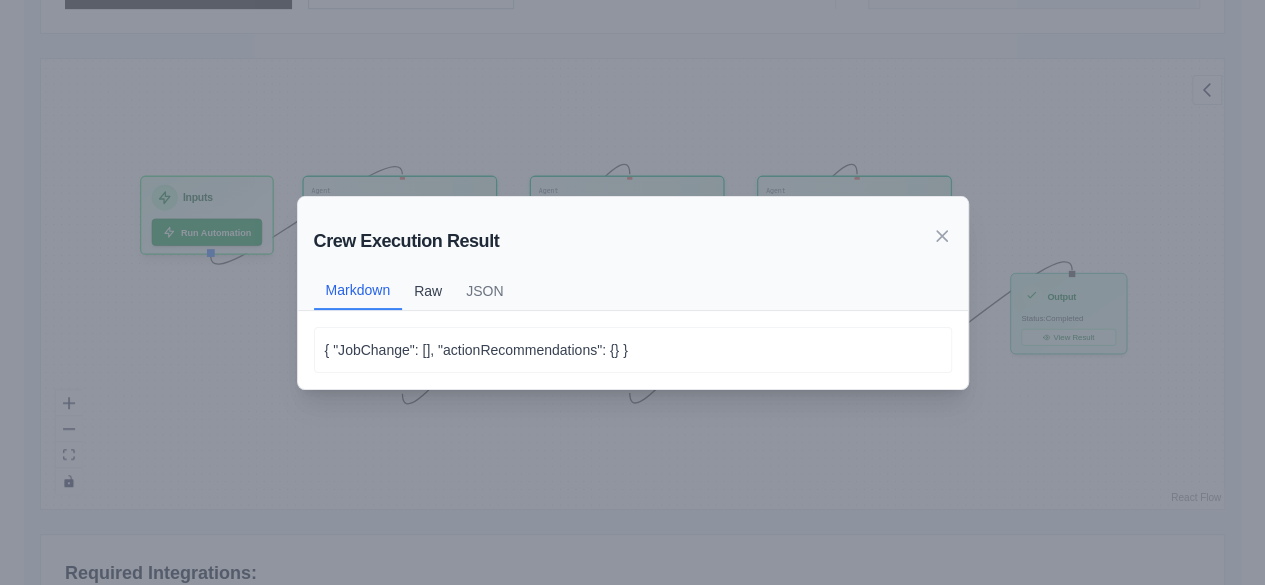 click on "Raw" at bounding box center [428, 291] 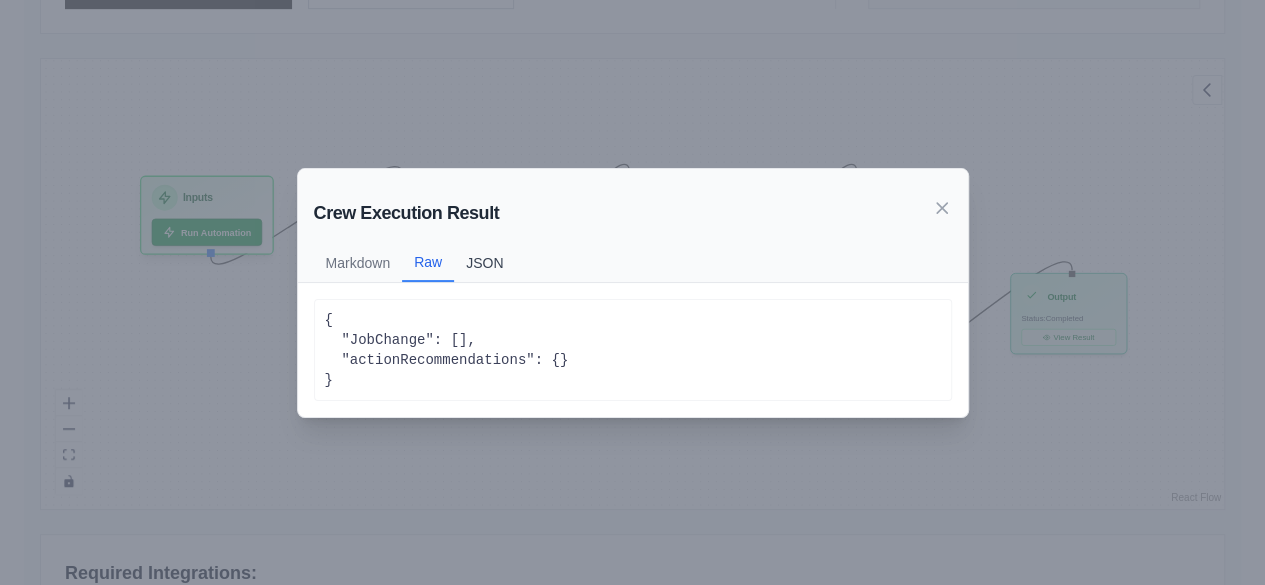 click on "JSON" at bounding box center [484, 263] 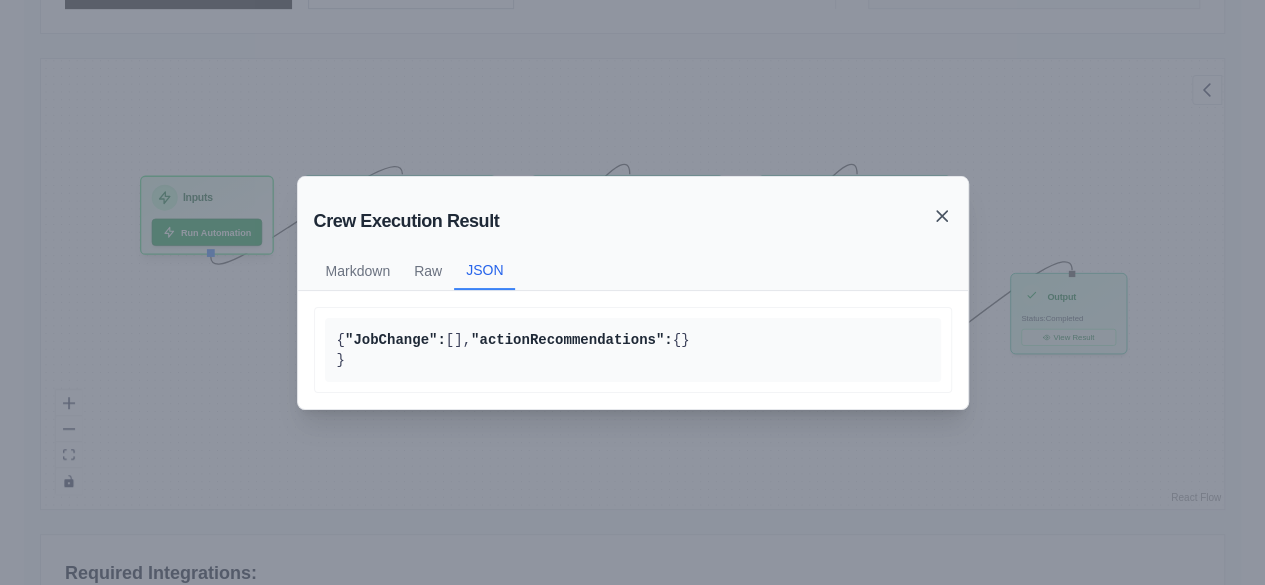click 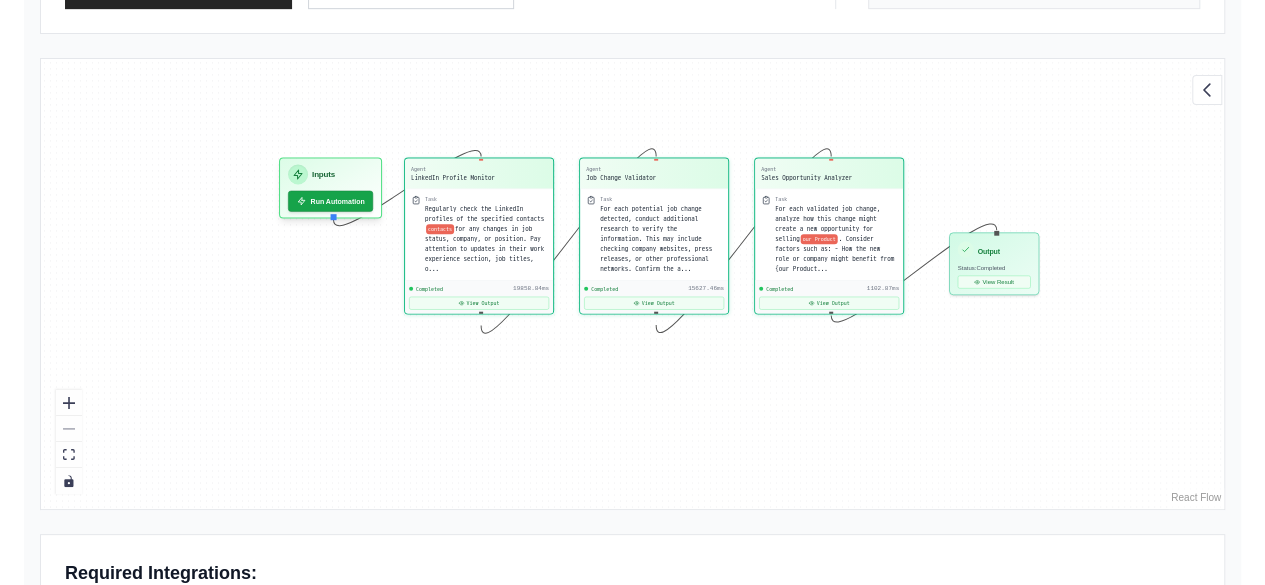 click on "Required Integrations:
Integration
Status
Details
Serper API
Required" at bounding box center (632, 768) 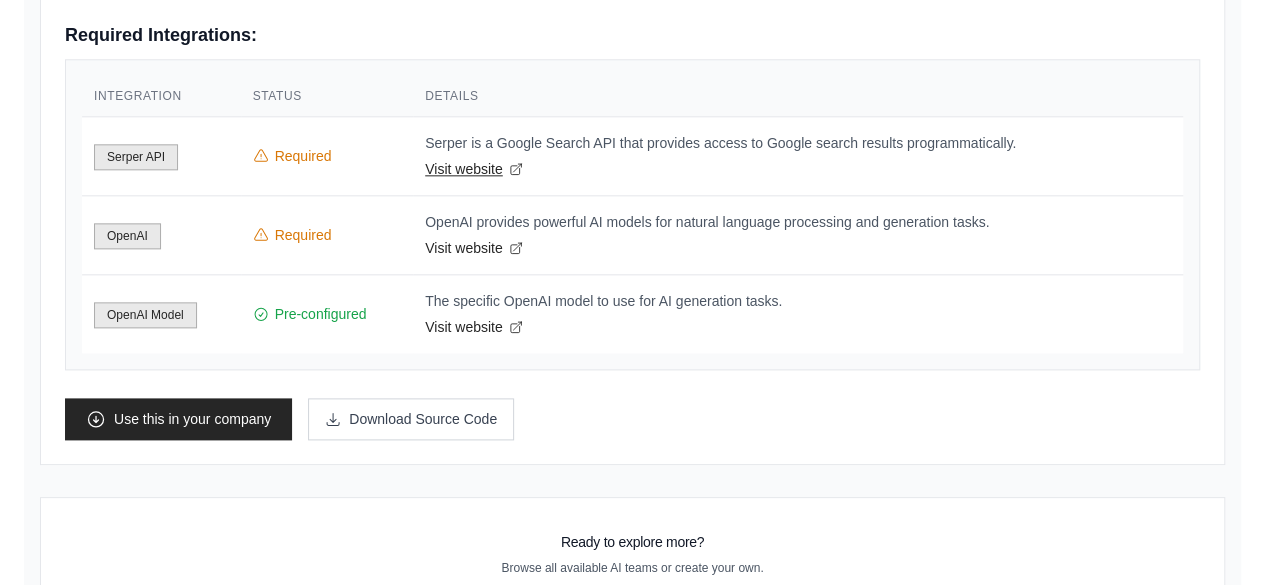 scroll, scrollTop: 1203, scrollLeft: 0, axis: vertical 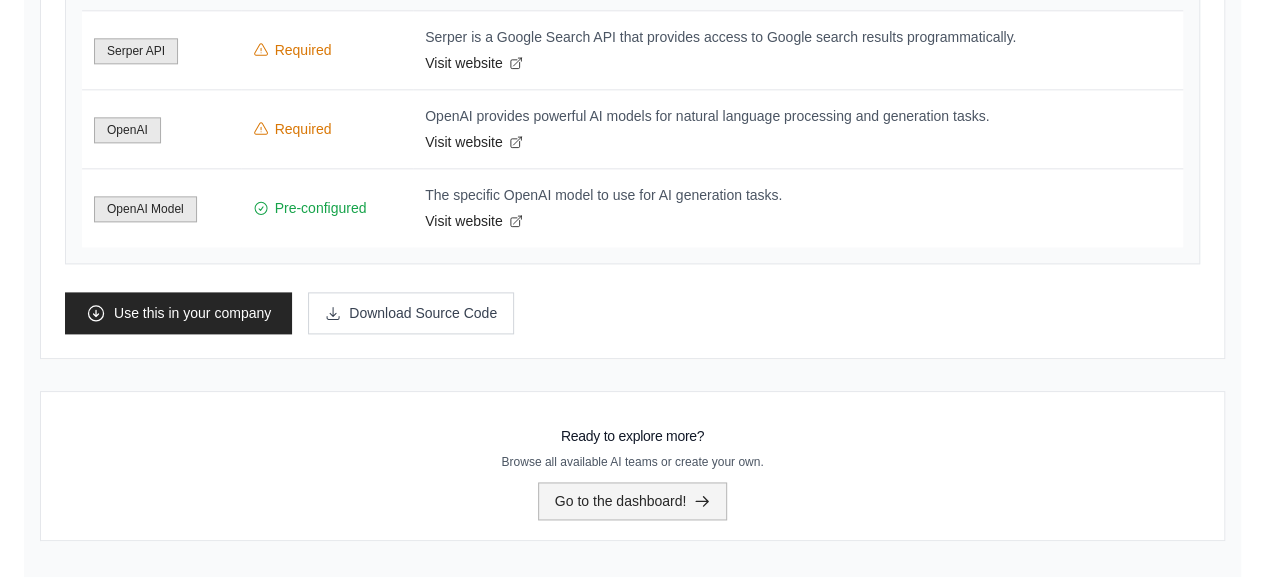 click on "Go to the dashboard!" at bounding box center [633, 501] 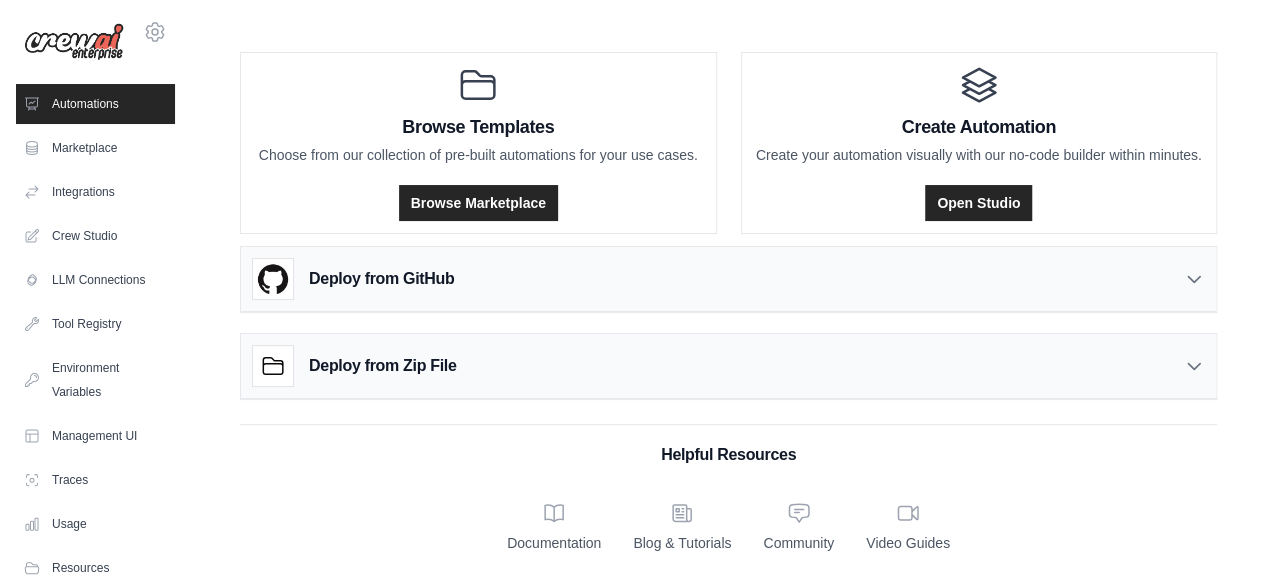 scroll, scrollTop: 0, scrollLeft: 0, axis: both 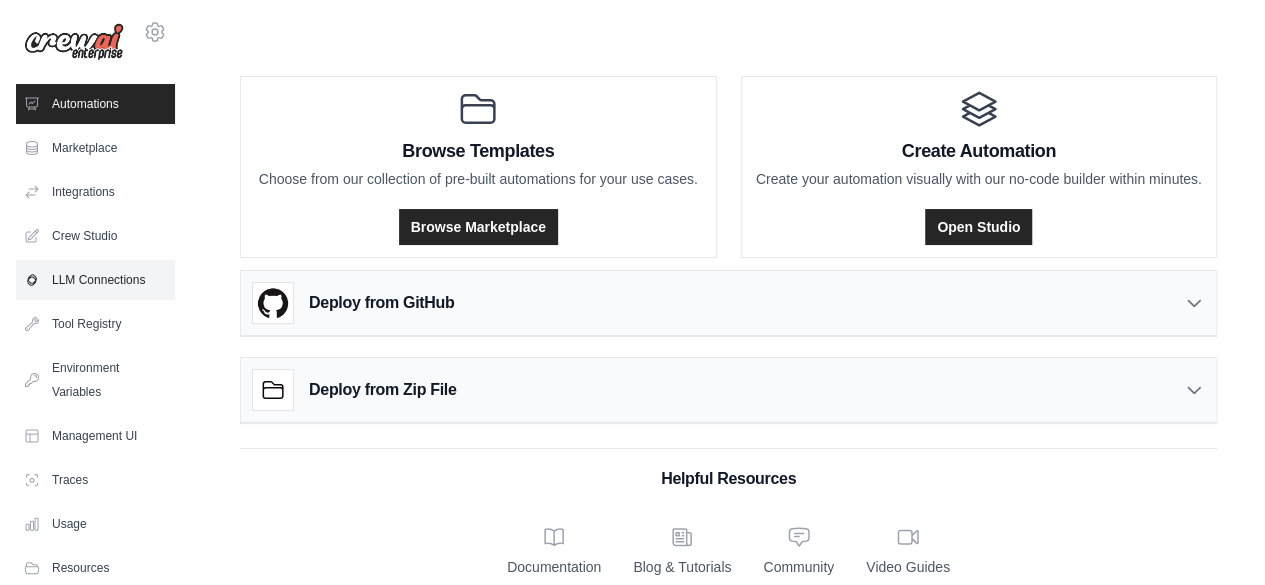 click on "LLM Connections" at bounding box center (95, 280) 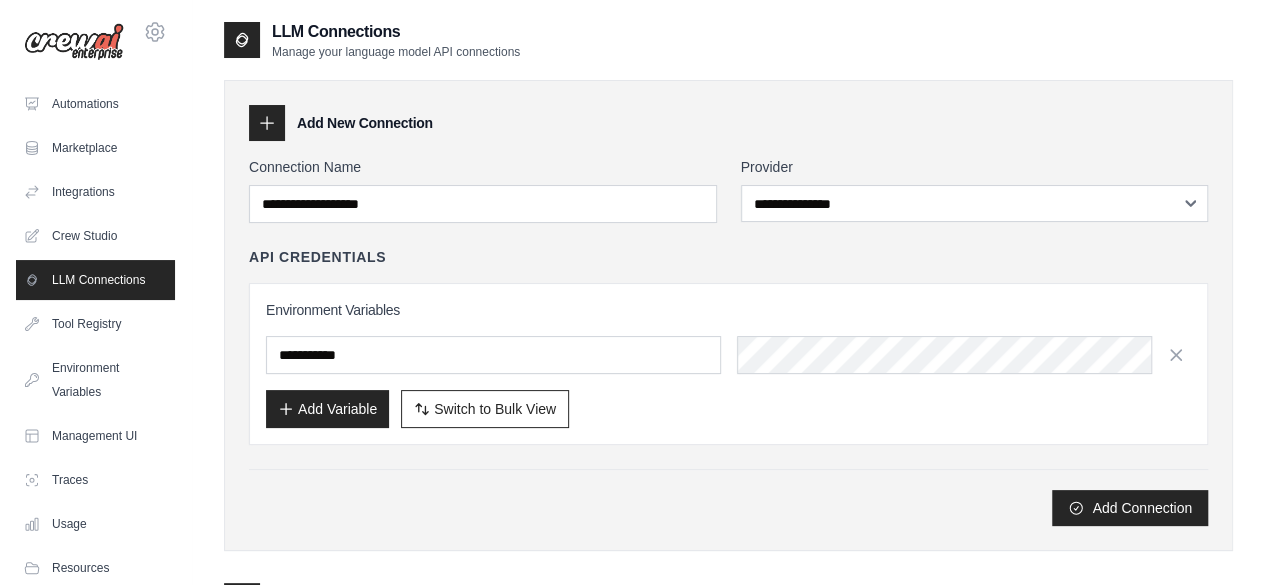 click on "Automations
Marketplace
Integrations
Crew Studio
LLM Connections" at bounding box center [95, 336] 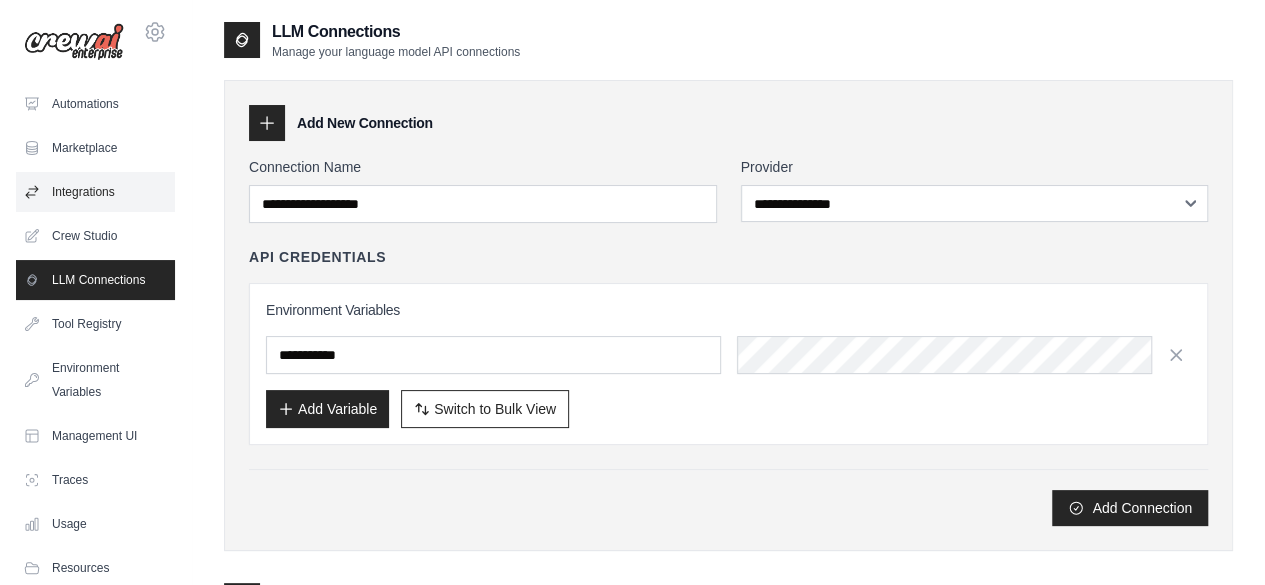 click on "Integrations" at bounding box center [95, 192] 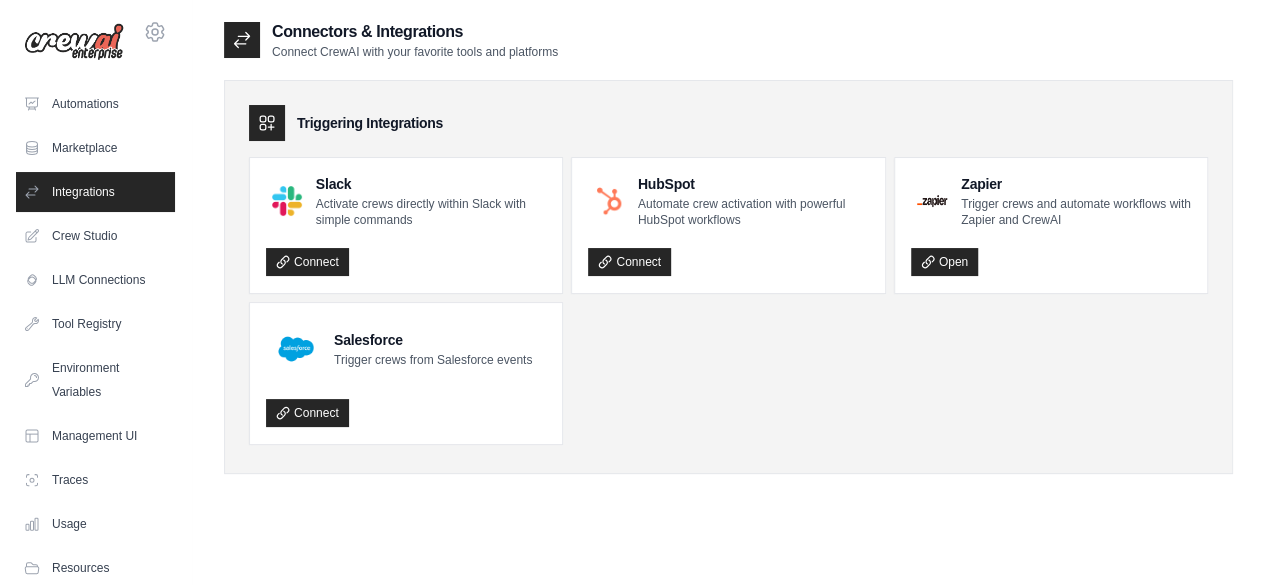click on "Crew Studio" at bounding box center [95, 236] 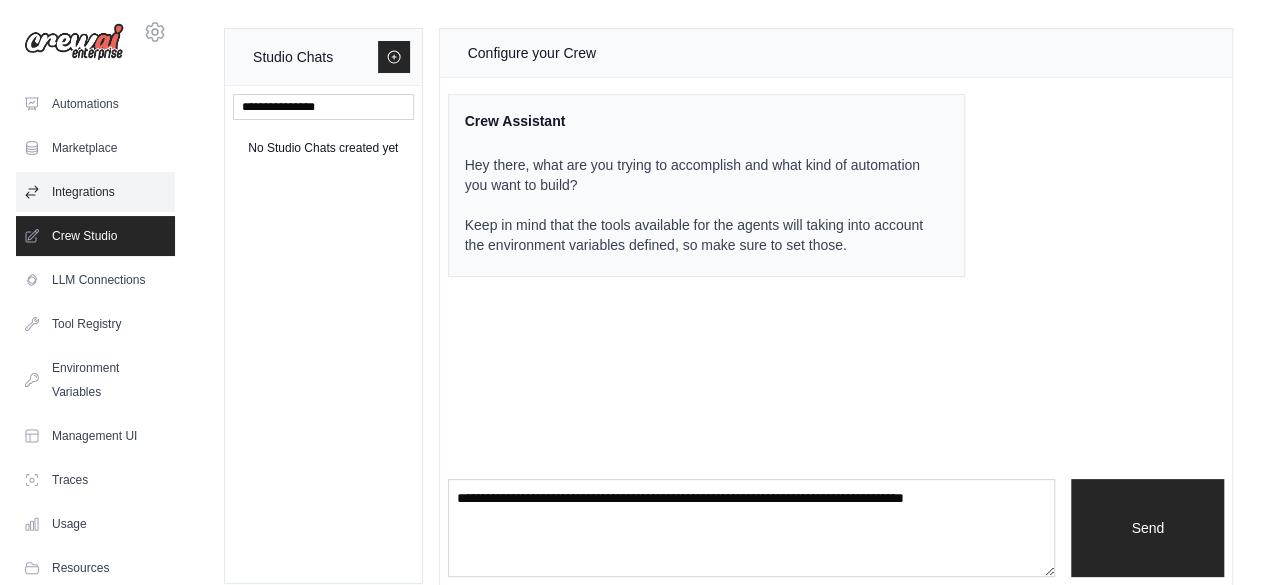 click on "Integrations" at bounding box center (95, 192) 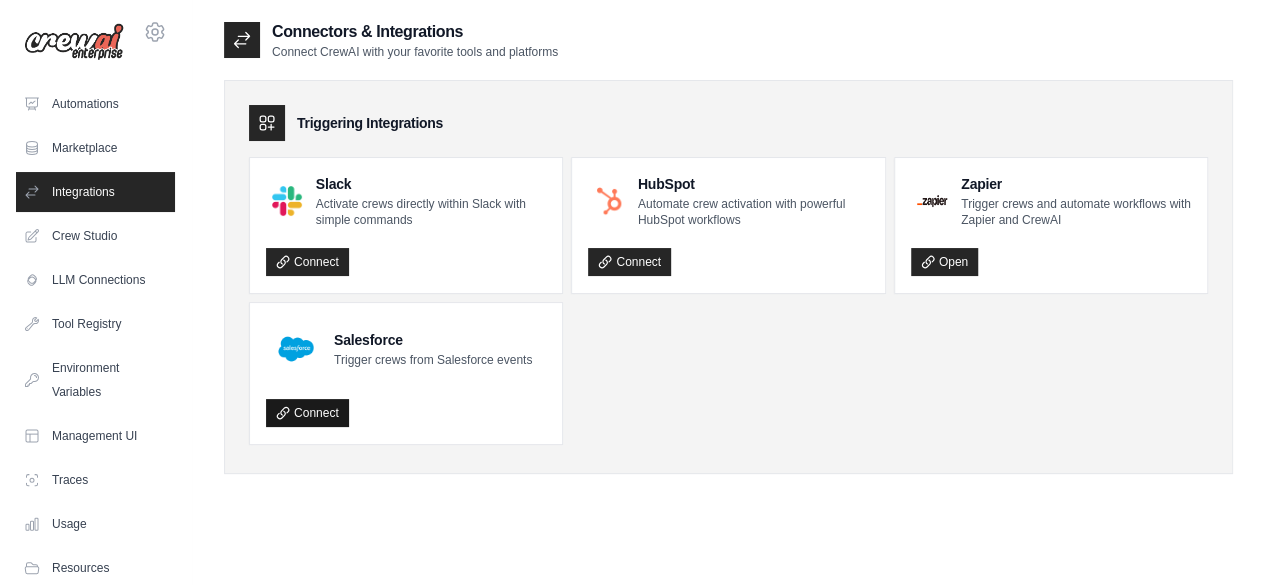 click on "Connect" at bounding box center [307, 413] 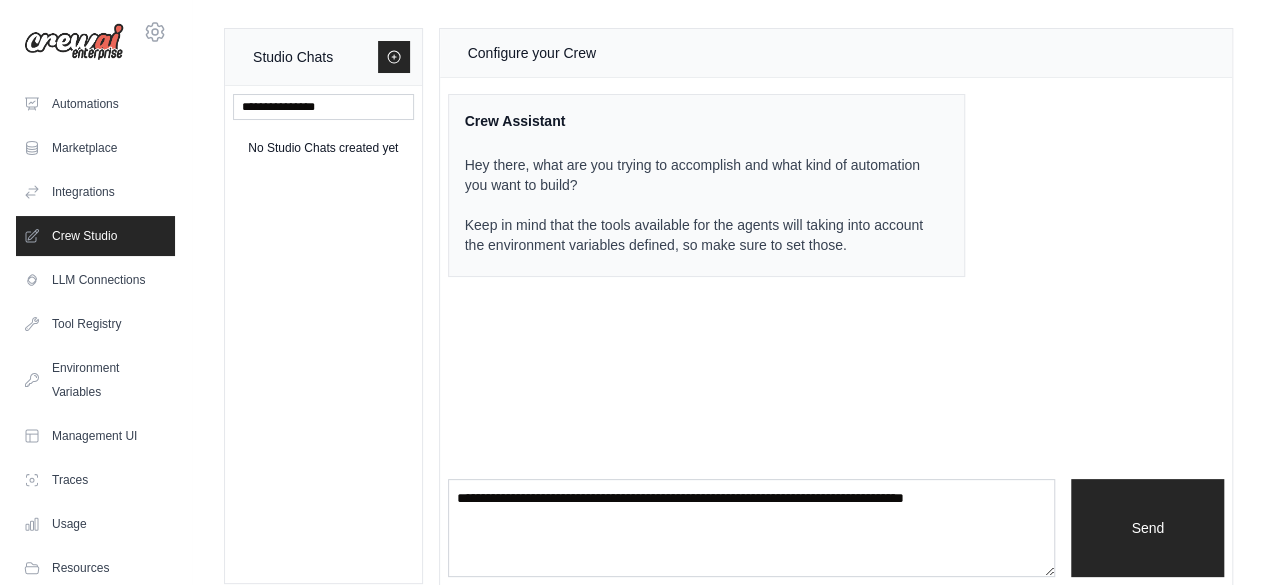 scroll, scrollTop: 132, scrollLeft: 0, axis: vertical 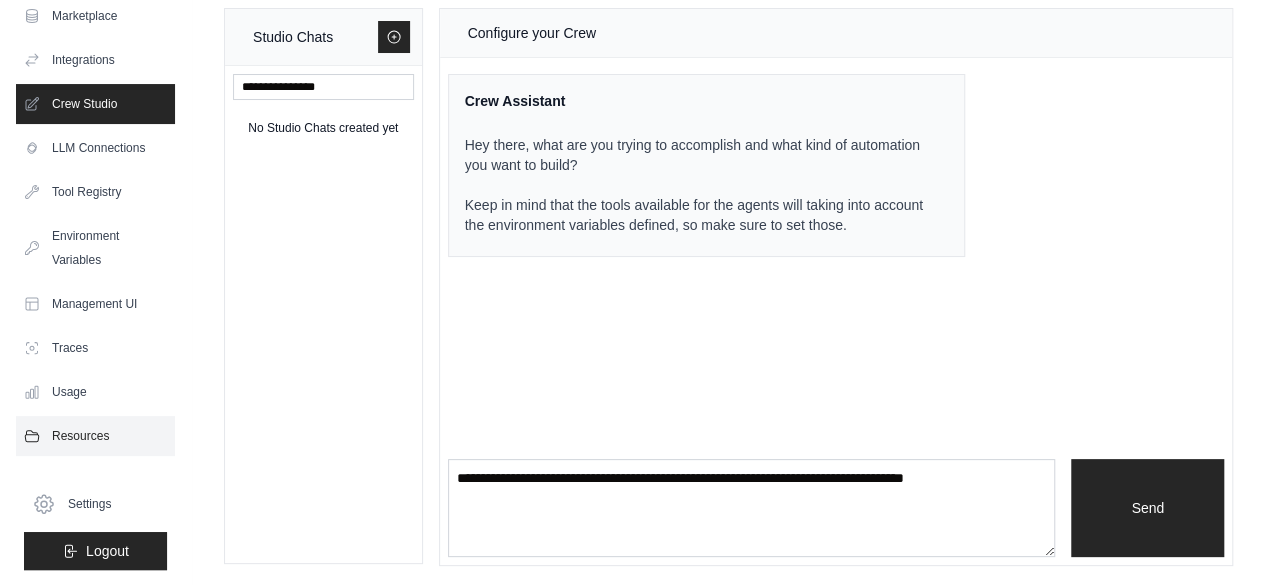 click on "Resources" at bounding box center [95, 436] 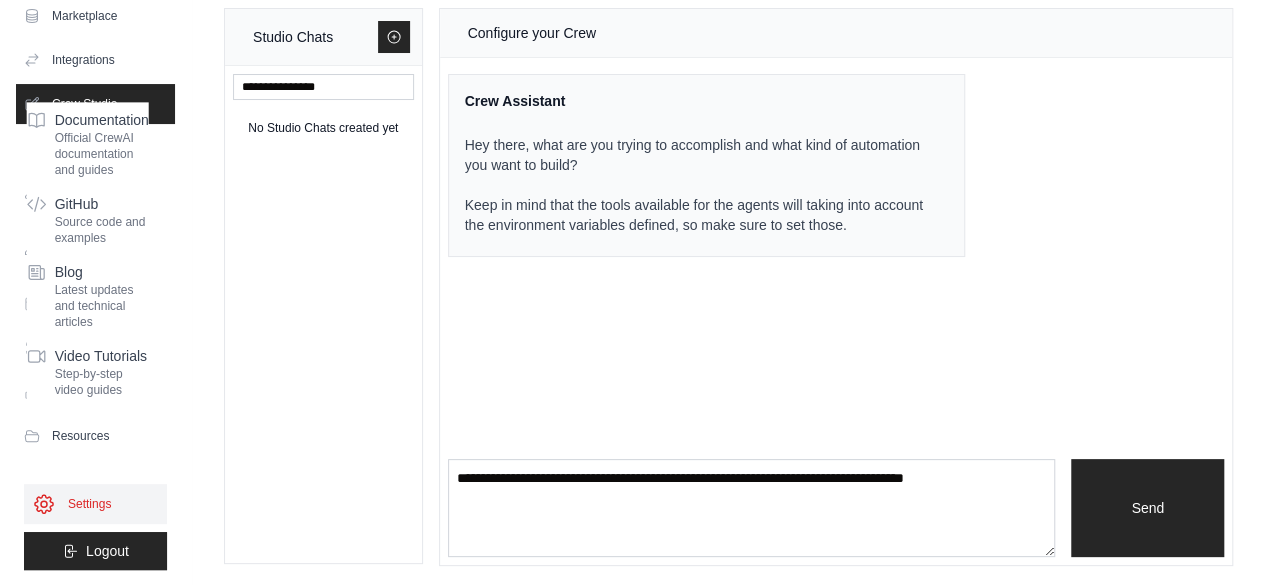 click on "Settings" at bounding box center [95, 504] 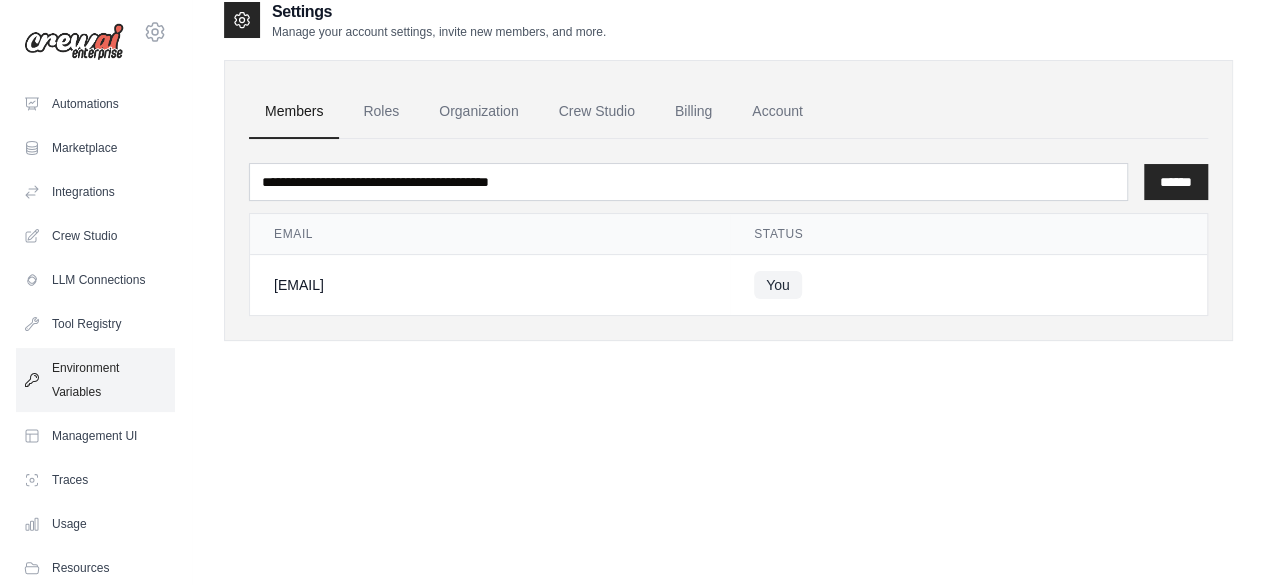 scroll, scrollTop: 0, scrollLeft: 0, axis: both 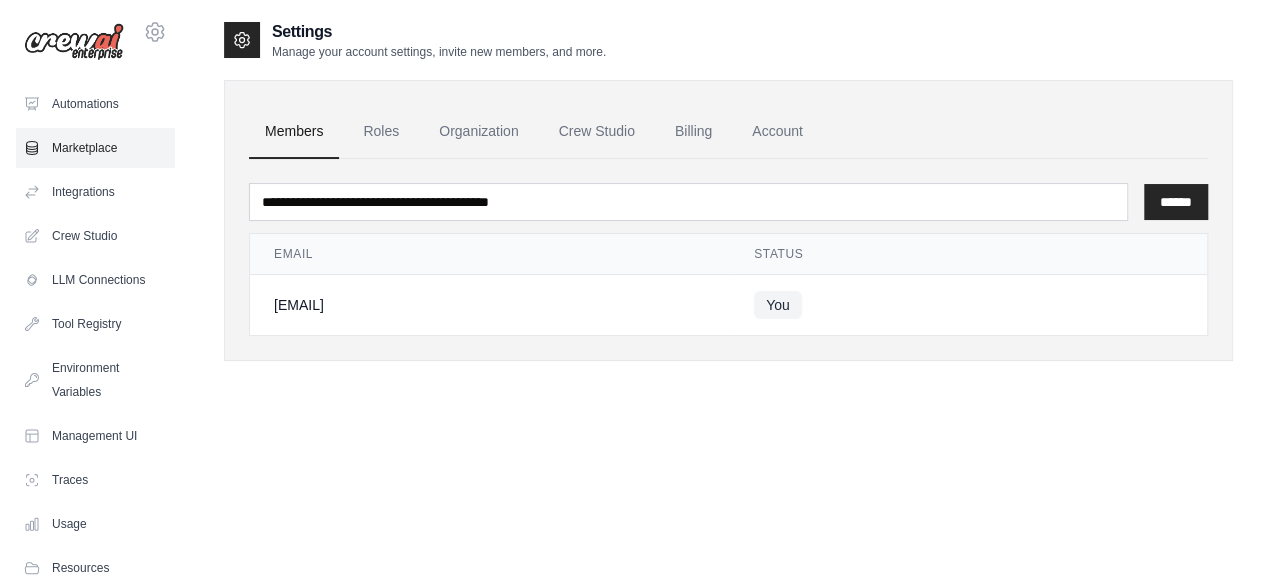 click on "Marketplace" at bounding box center (95, 148) 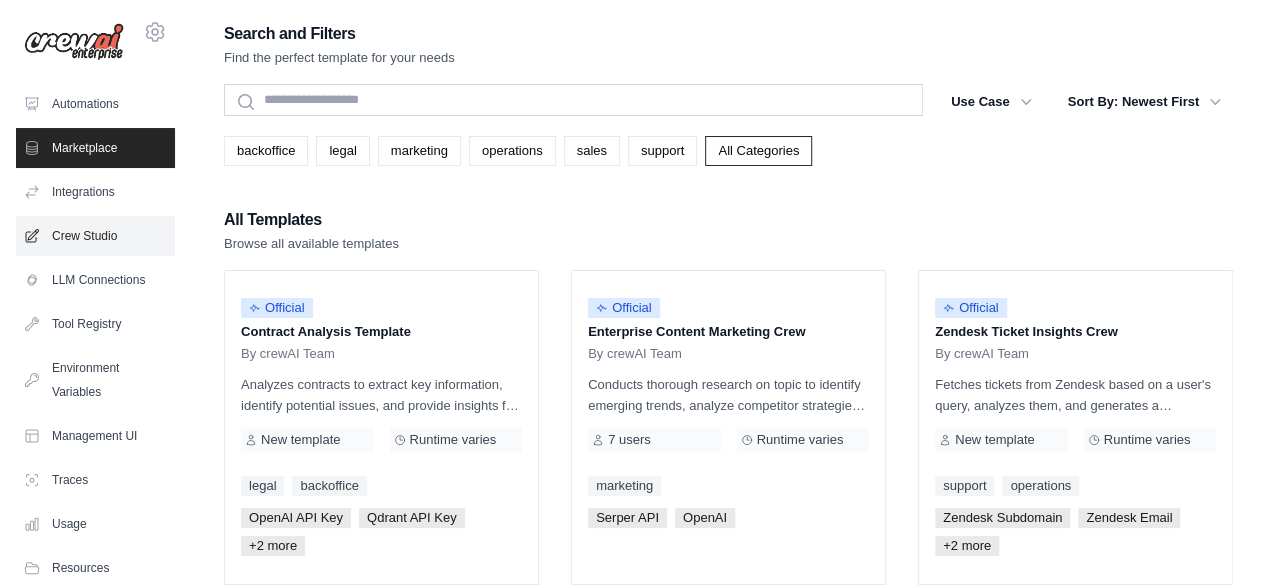click on "Crew Studio" at bounding box center (95, 236) 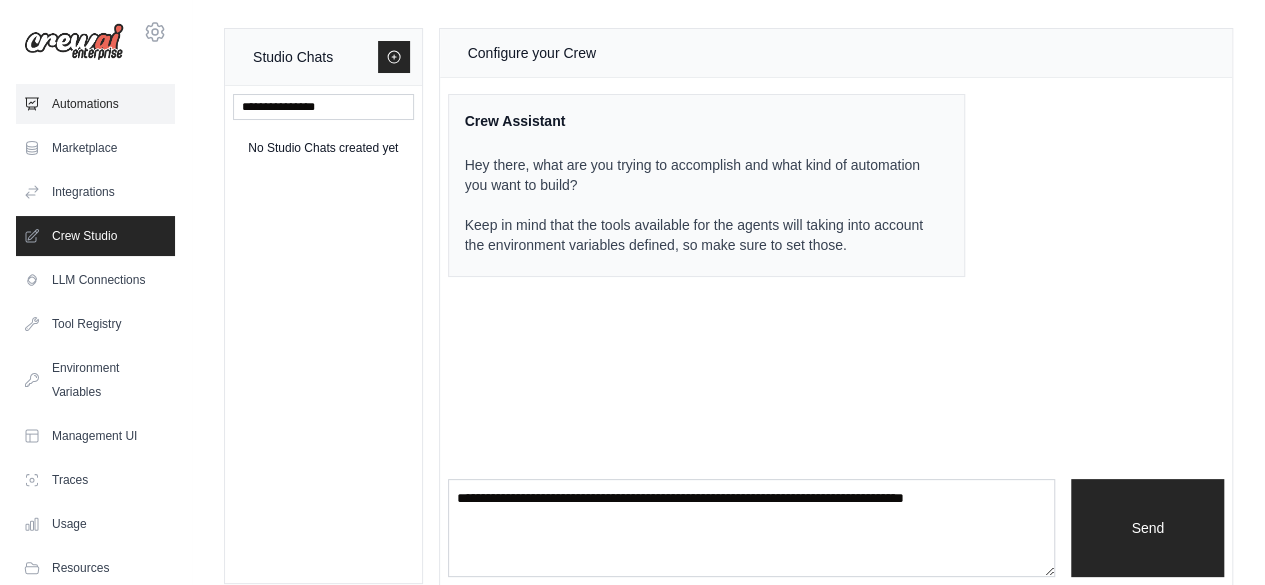 click on "Automations" at bounding box center [95, 104] 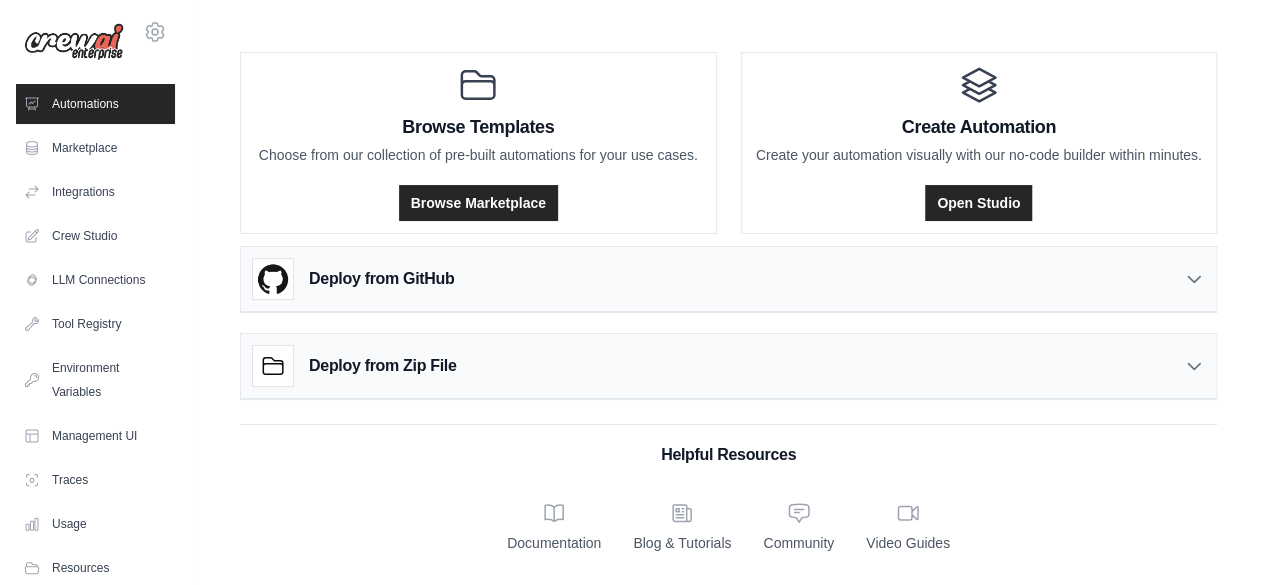 scroll, scrollTop: 0, scrollLeft: 0, axis: both 